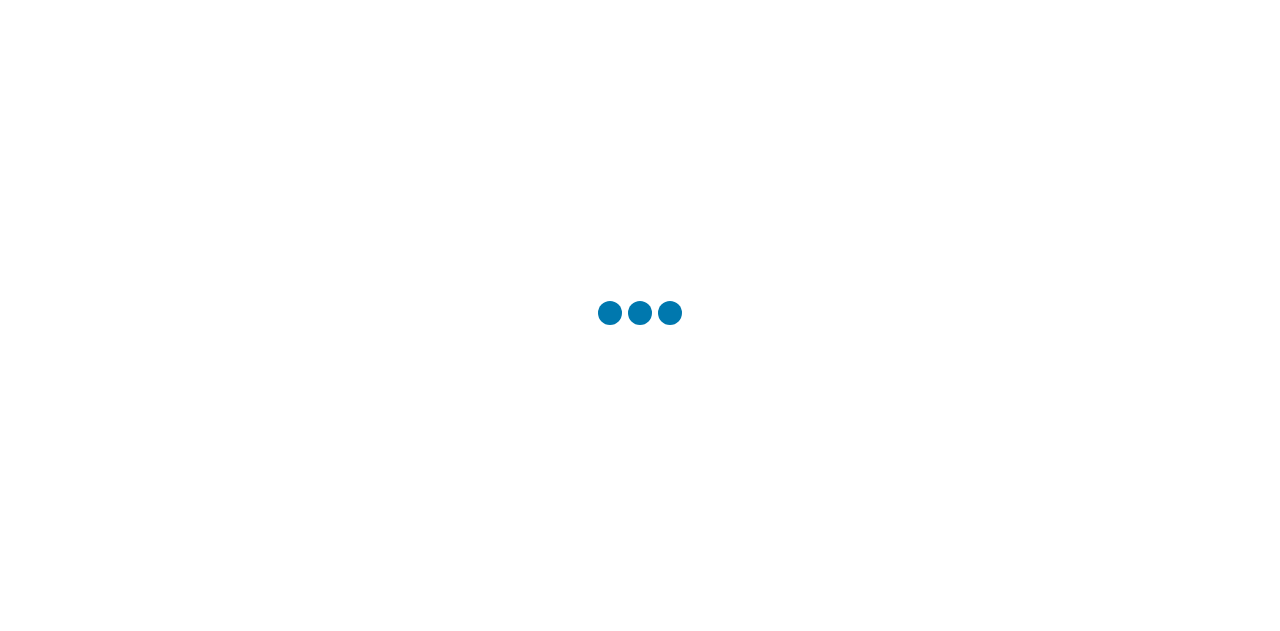 scroll, scrollTop: 0, scrollLeft: 0, axis: both 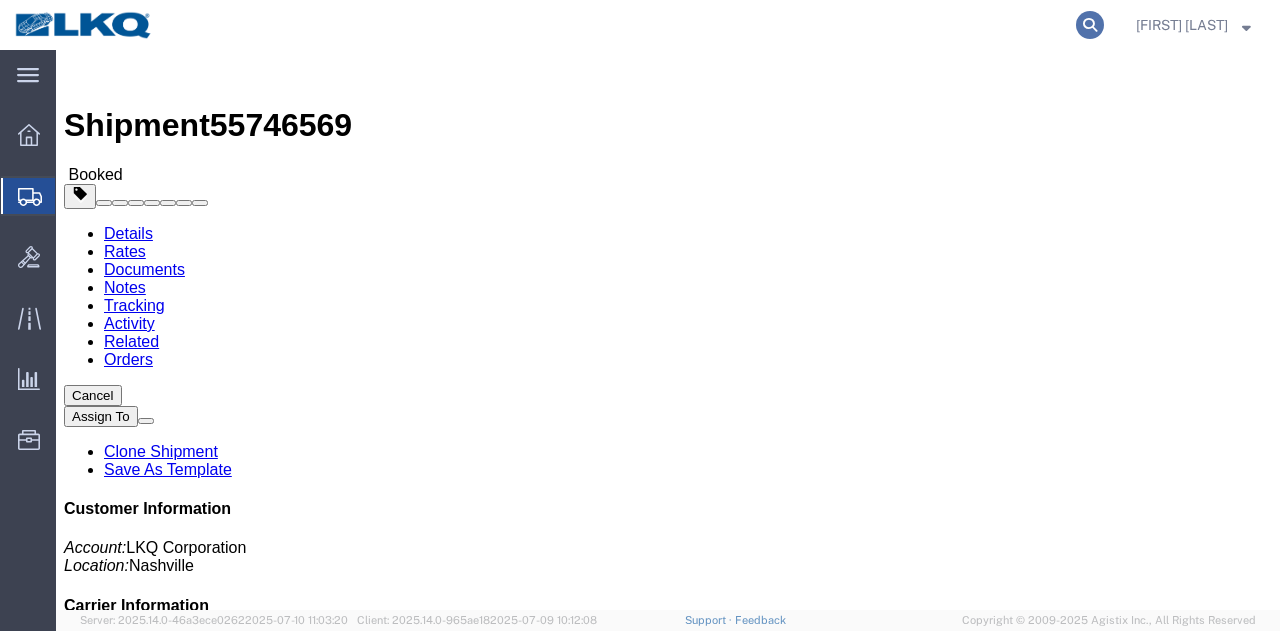 click 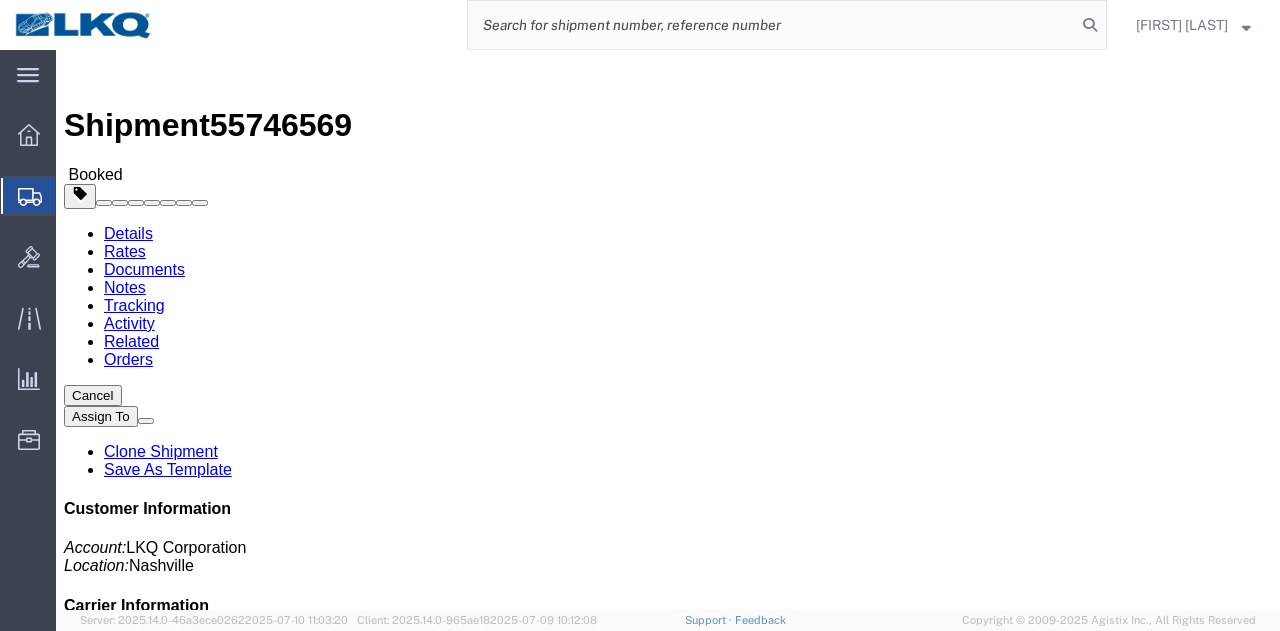 paste on "56130315" 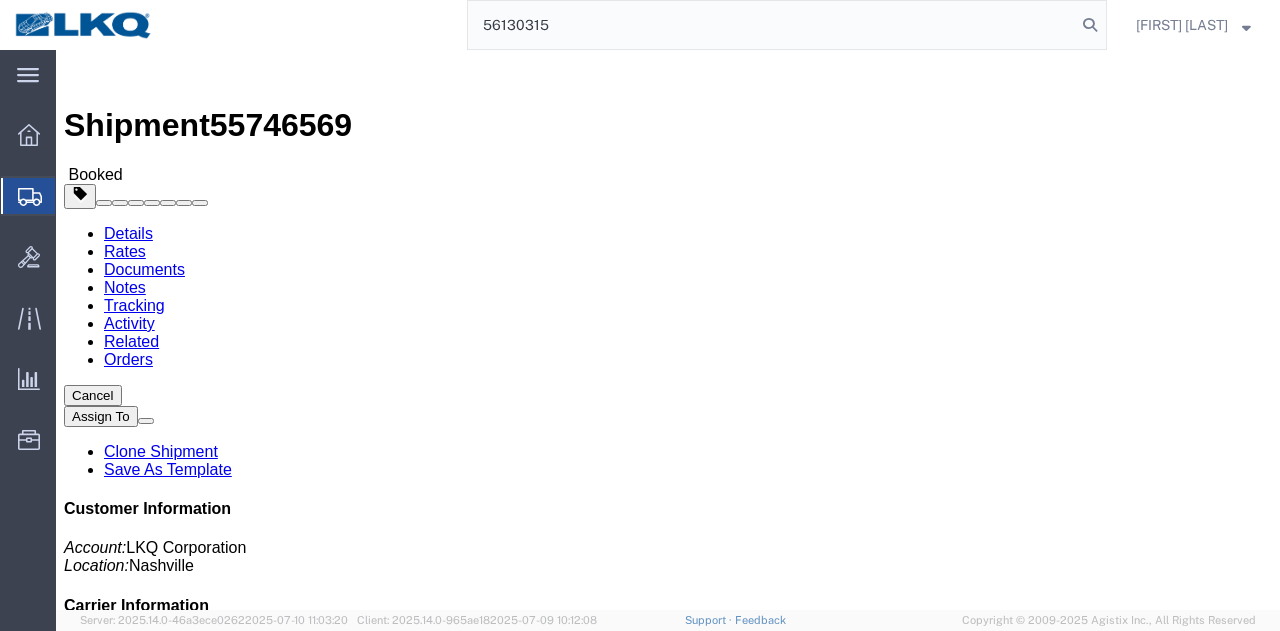 type on "56130315" 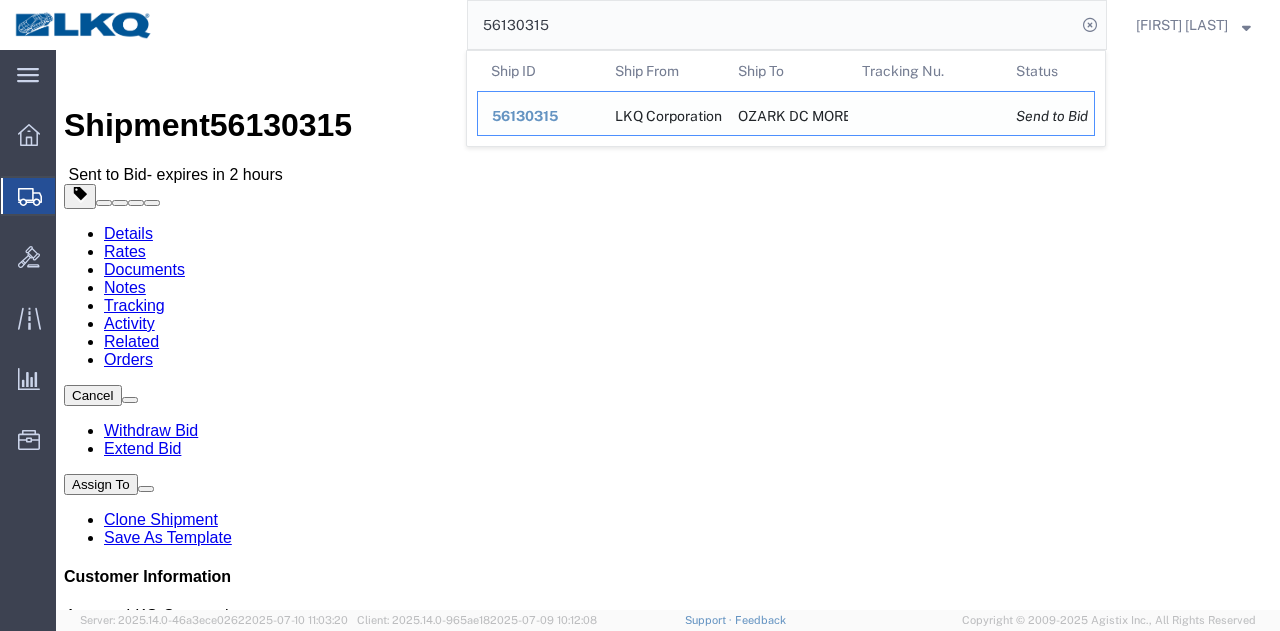click on "56130315" at bounding box center (539, 116) 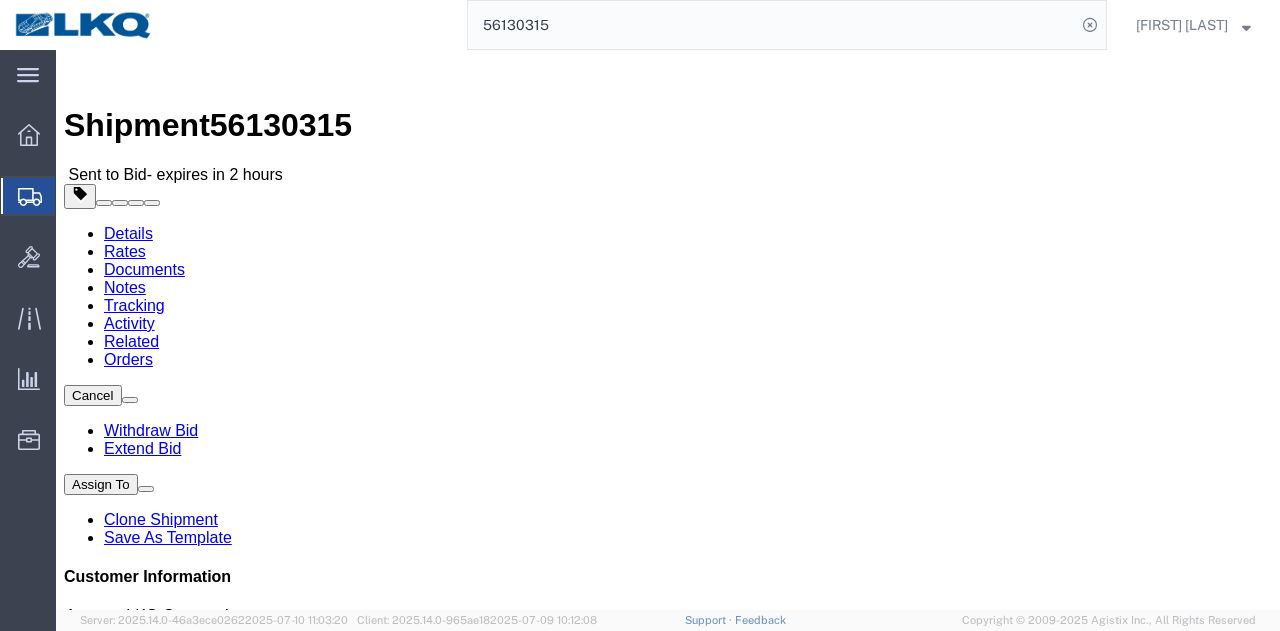 click on "Rates" 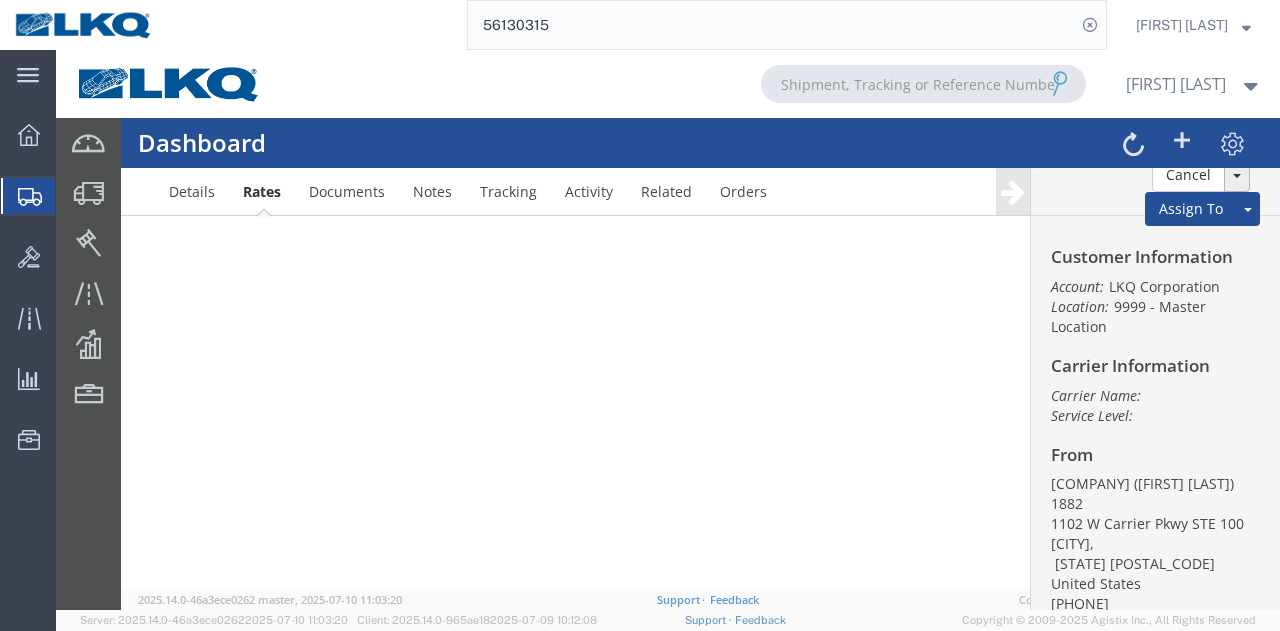 scroll, scrollTop: 700, scrollLeft: 0, axis: vertical 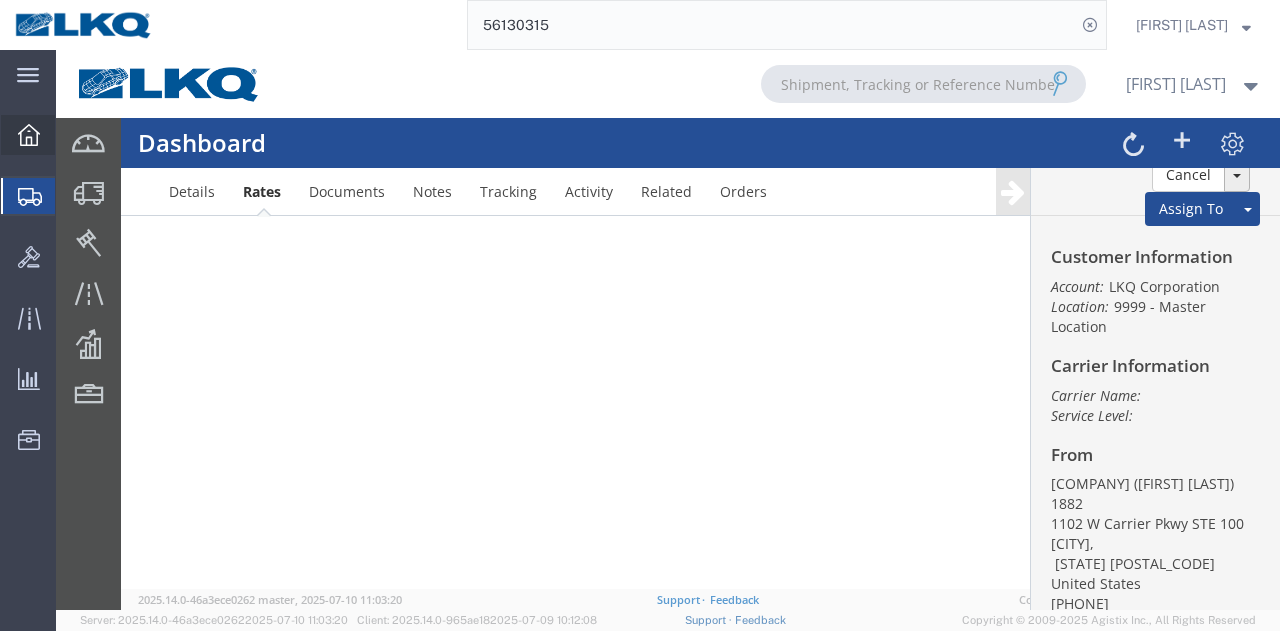 click 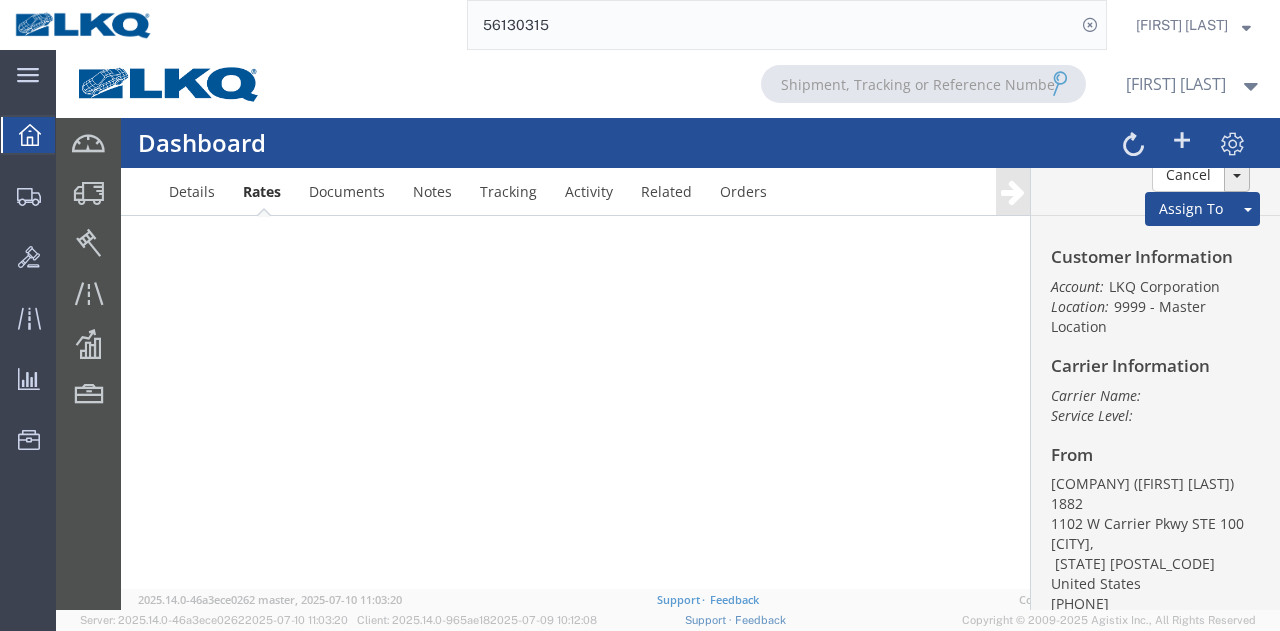 click 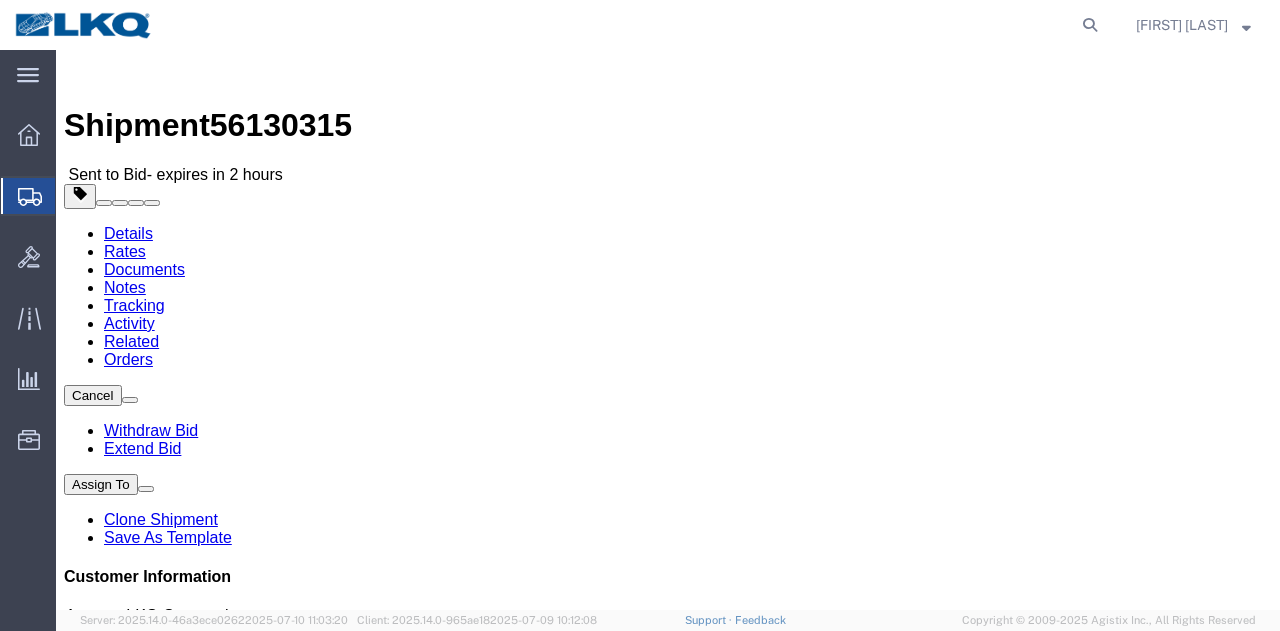 scroll, scrollTop: 0, scrollLeft: 0, axis: both 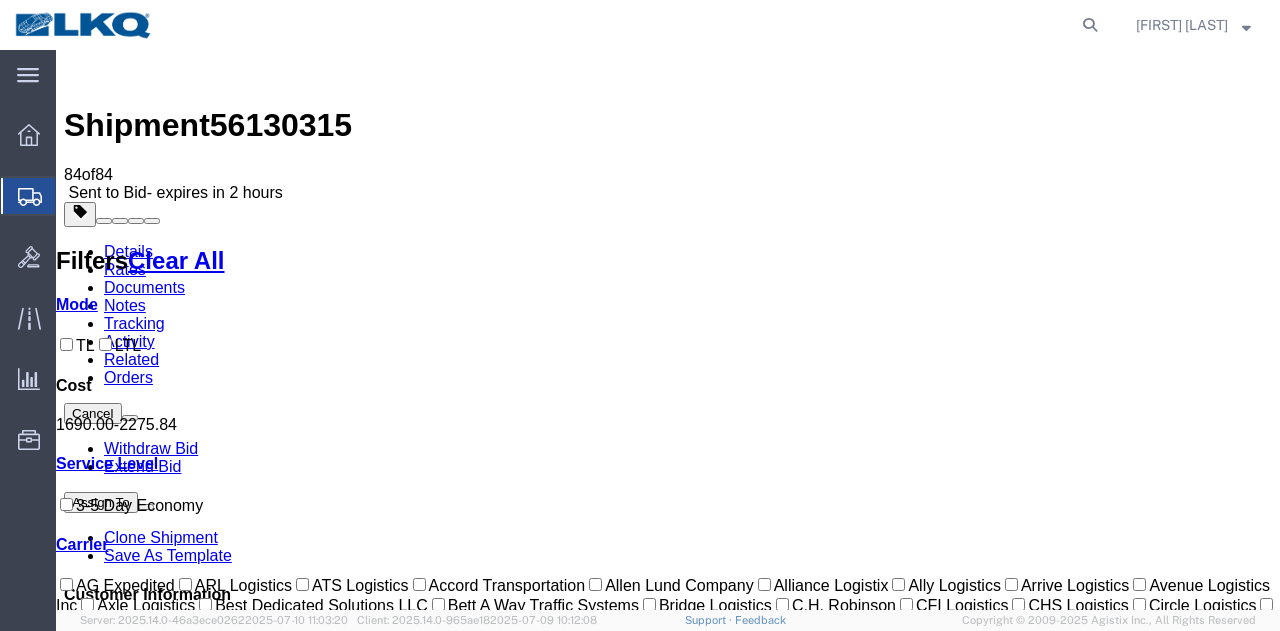 click on "Estimated Cost" at bounding box center [626, 1575] 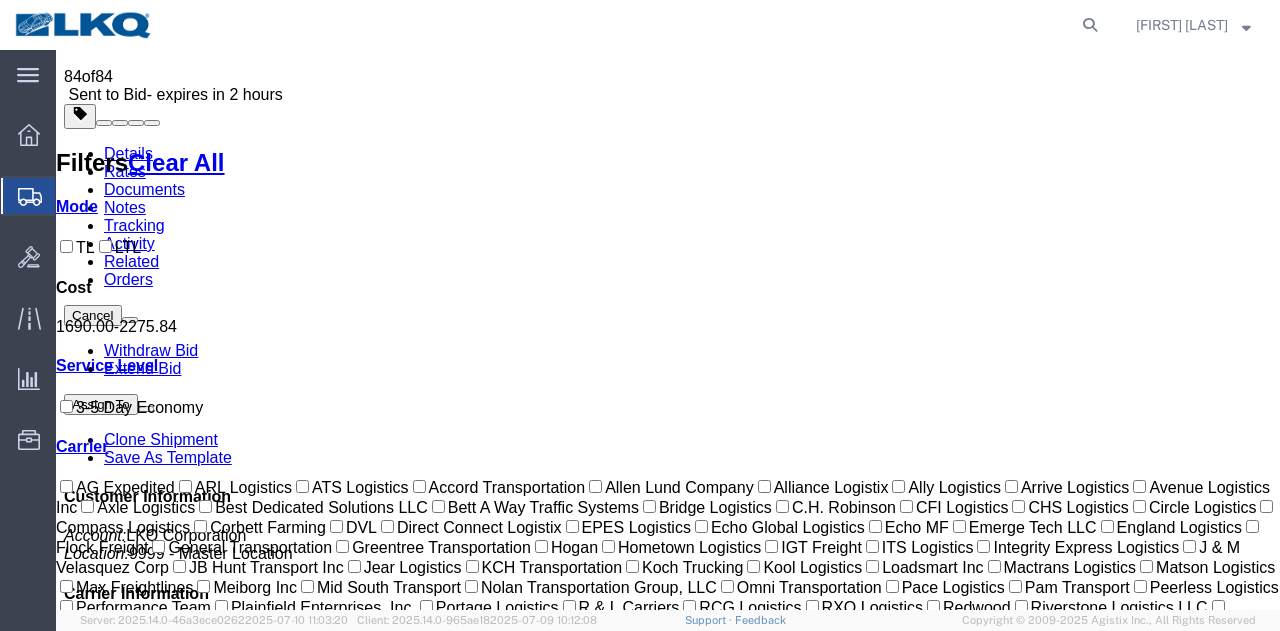scroll, scrollTop: 0, scrollLeft: 0, axis: both 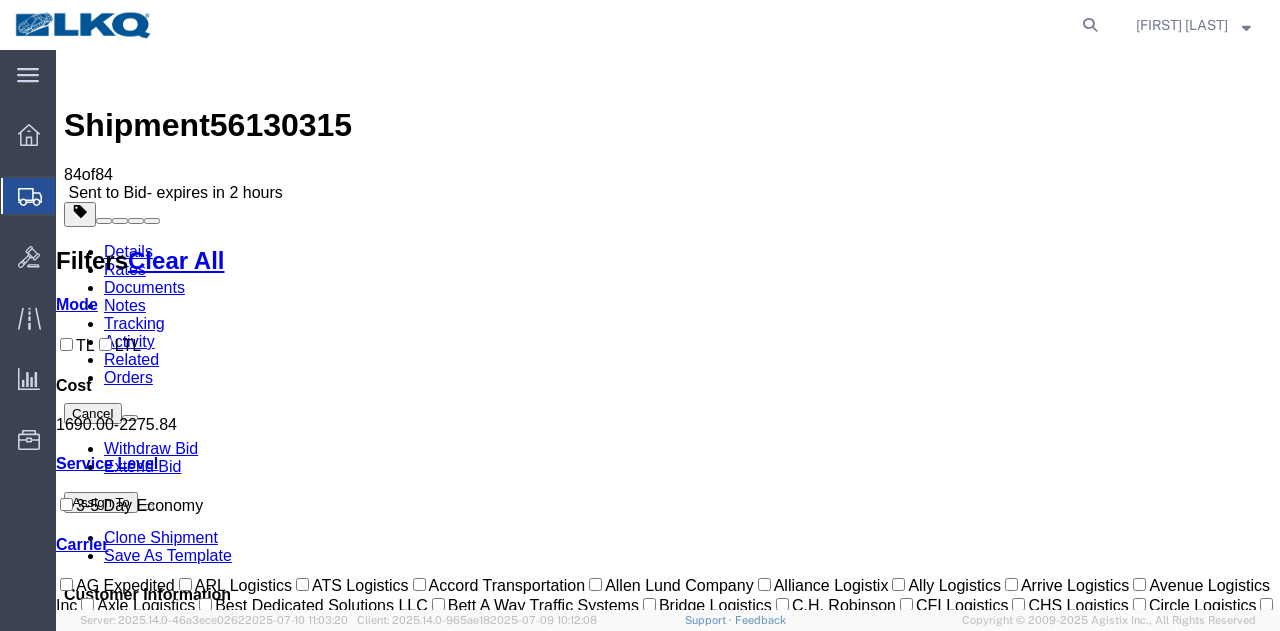 drag, startPoint x: 690, startPoint y: 39, endPoint x: 692, endPoint y: 3, distance: 36.05551 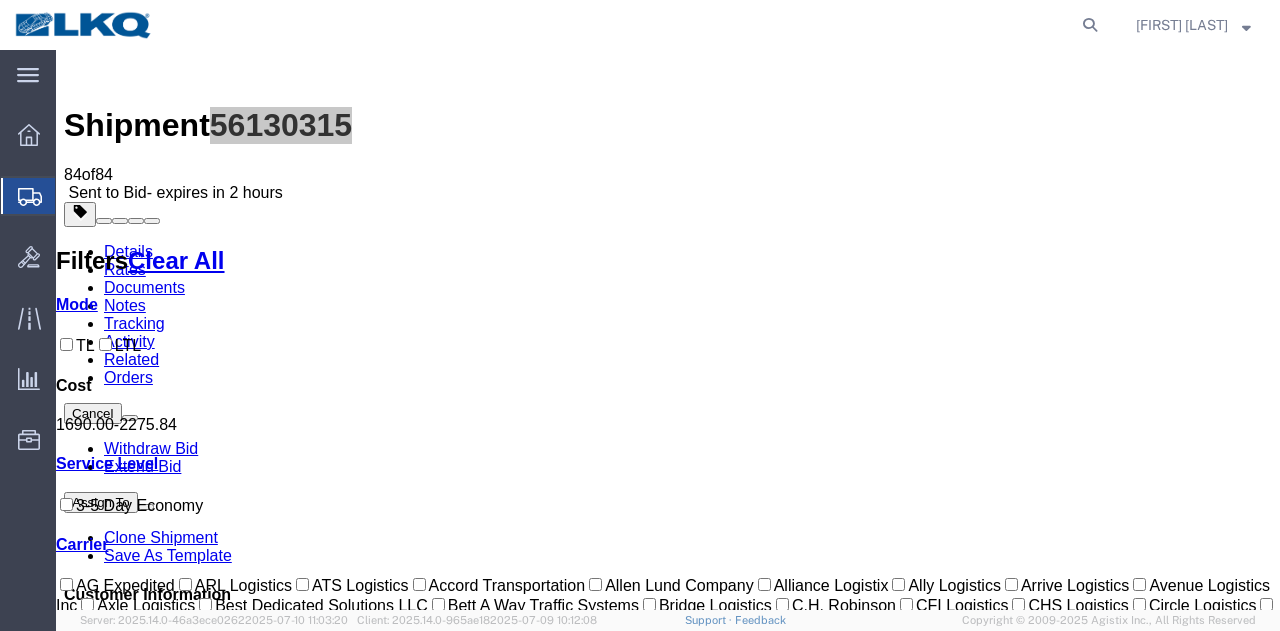 click 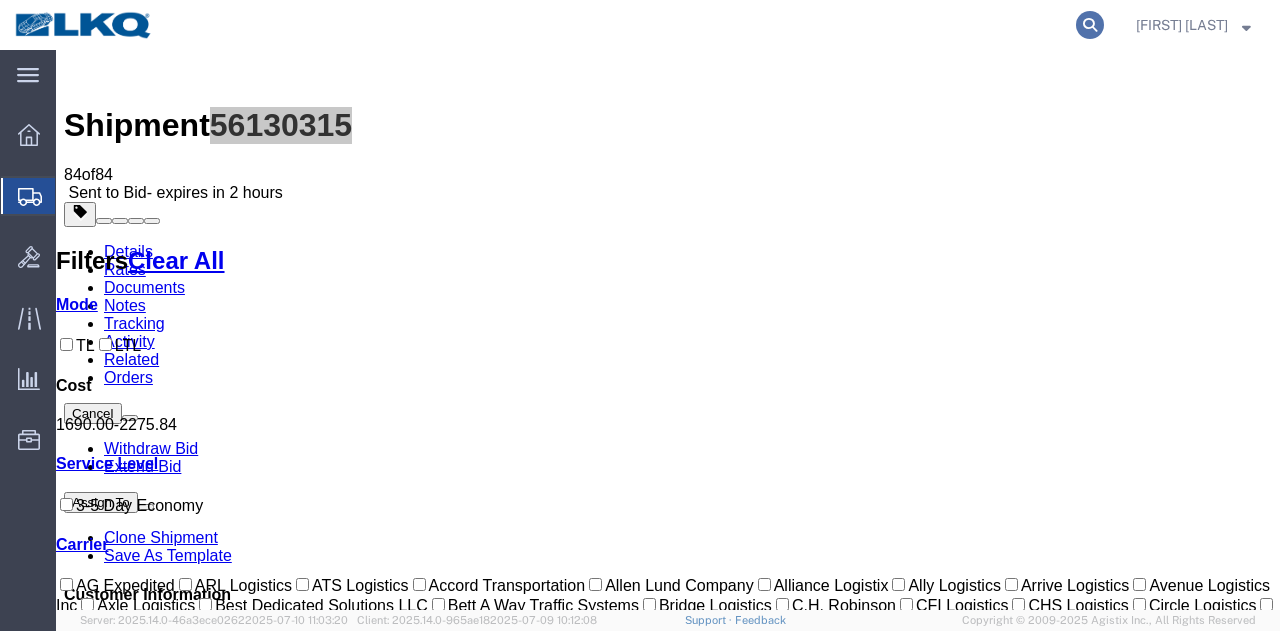 click 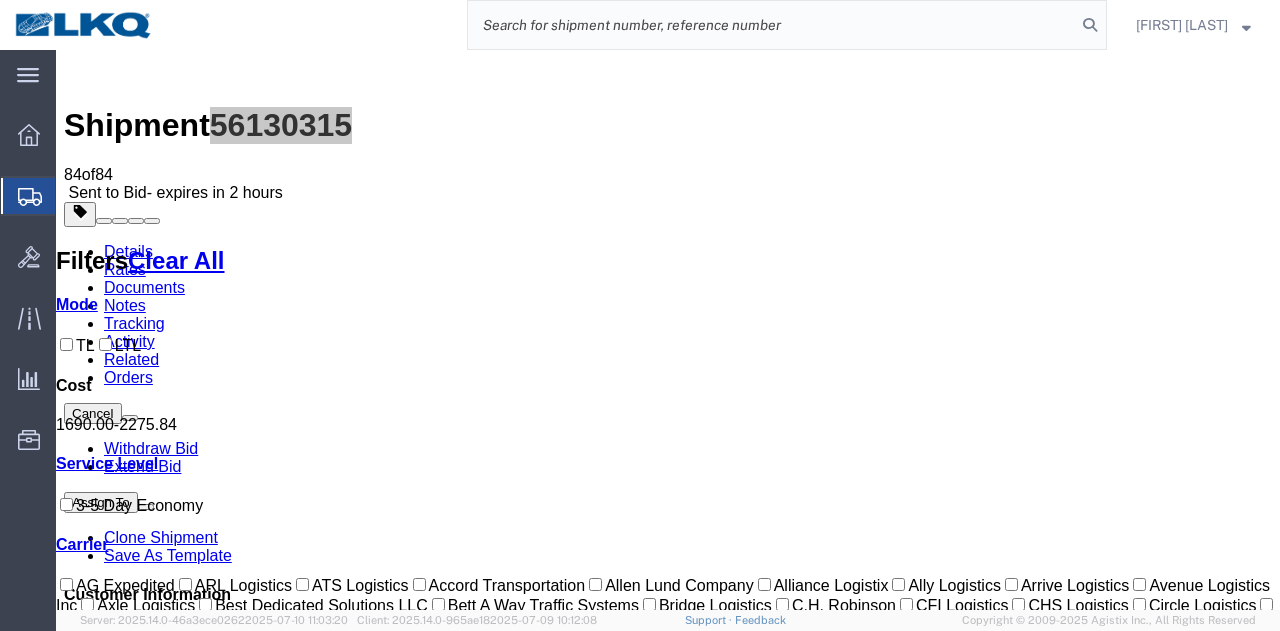 paste on "56111812" 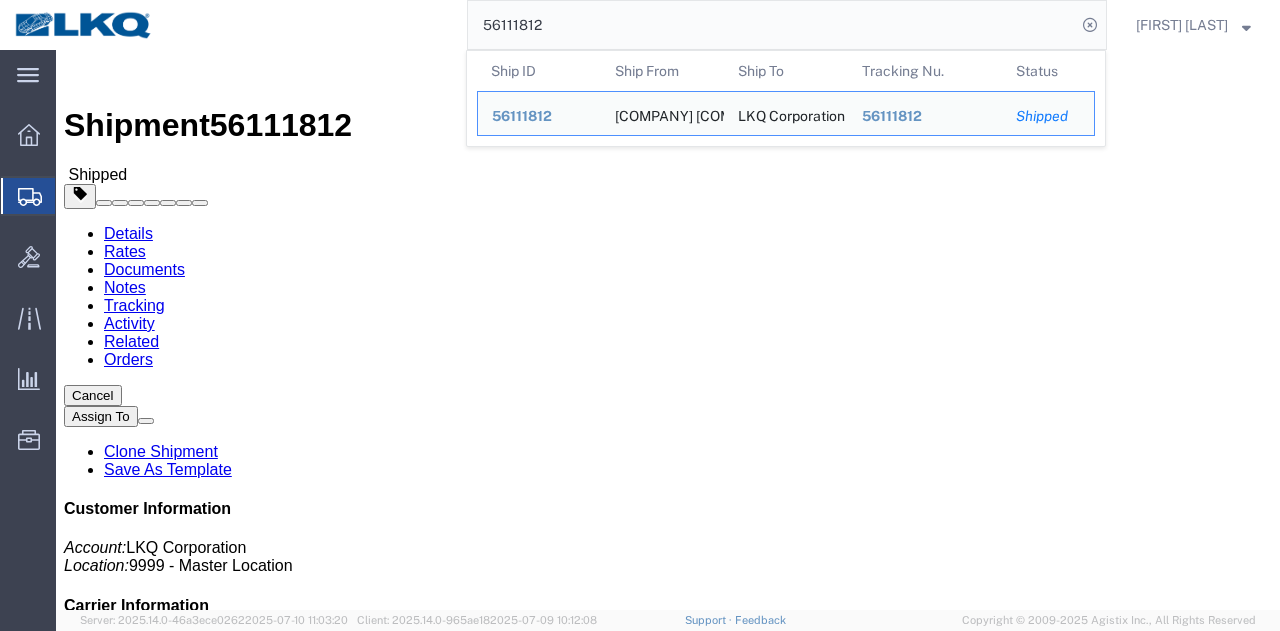 click on "Rates" 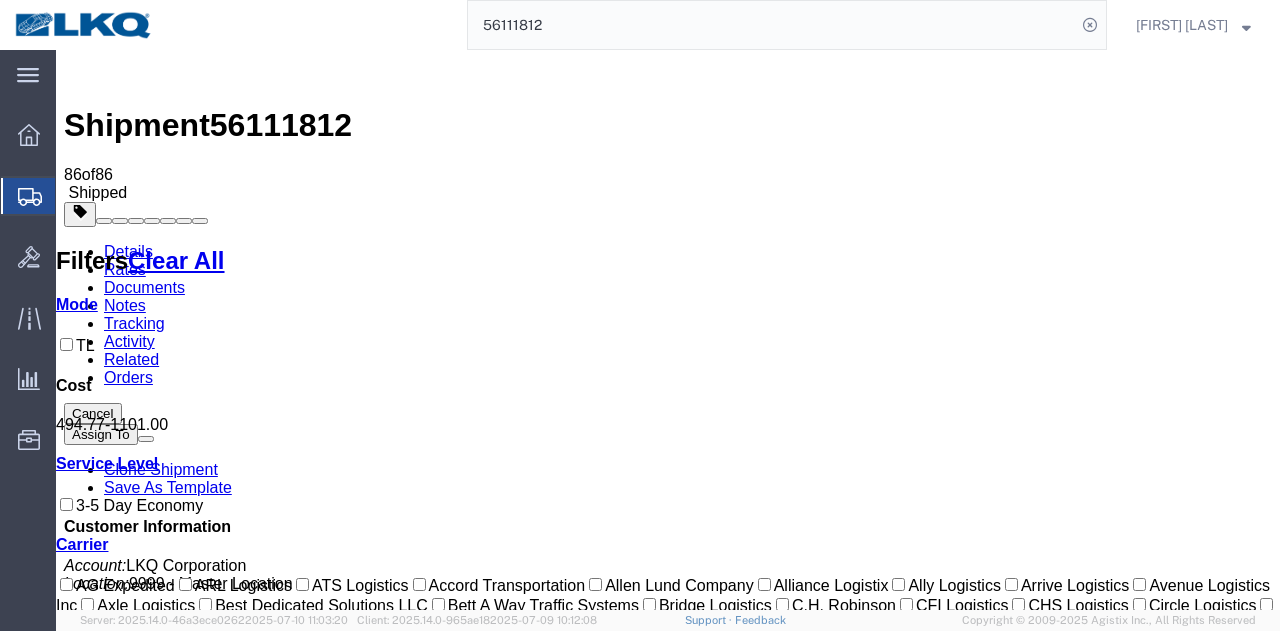 click on "Details" at bounding box center (128, 251) 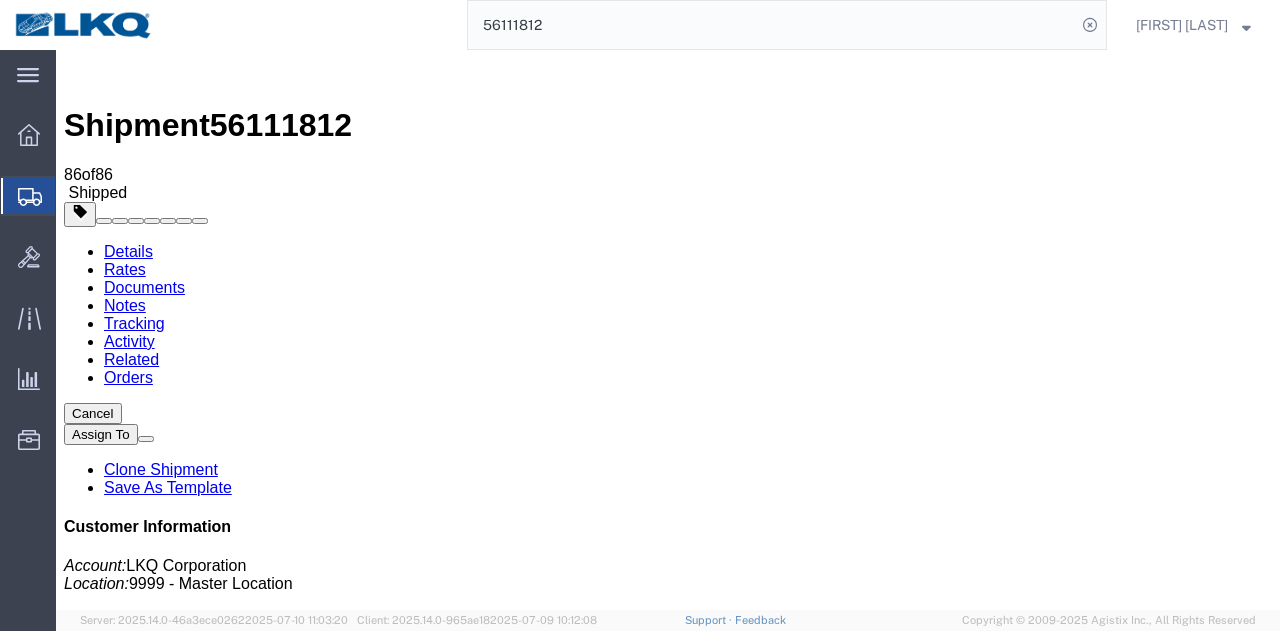 click on "Ship From
O'Reilly Belleville MI (Sarah) 8080 Haggerty RD Belleville, MI 48111 United States 734-957-8103
Ship To
LKQ Corporation (Robert Benette) 1635 11800 S. Austin Ave. Suite C Alsip, IL 60803 United States 708-752-7000 rebenette@lkqcorp.com
Requested
Pickup & Delivery Dates
07/10/2025  08:00
-
07/10/2025  14:00
07/11/2025  12:00
-
07/11/2025  12:15
Edit Date and Time
Pickup Date:
Pickup Start Date Pickup Start Time Pickup Open Date and Time
Jul 10 2025 8:00 AM
Pickup Close Date Pickup Close Time
Pickup Close Date and Time
Jul 10 2025 2:00 PM
Delivery by Date
Delivery Start Date Delivery Start Time
Deliver Open Date and Time
Jul 11 2025 12:00 PM
Deliver Close Date Deliver Close Time" 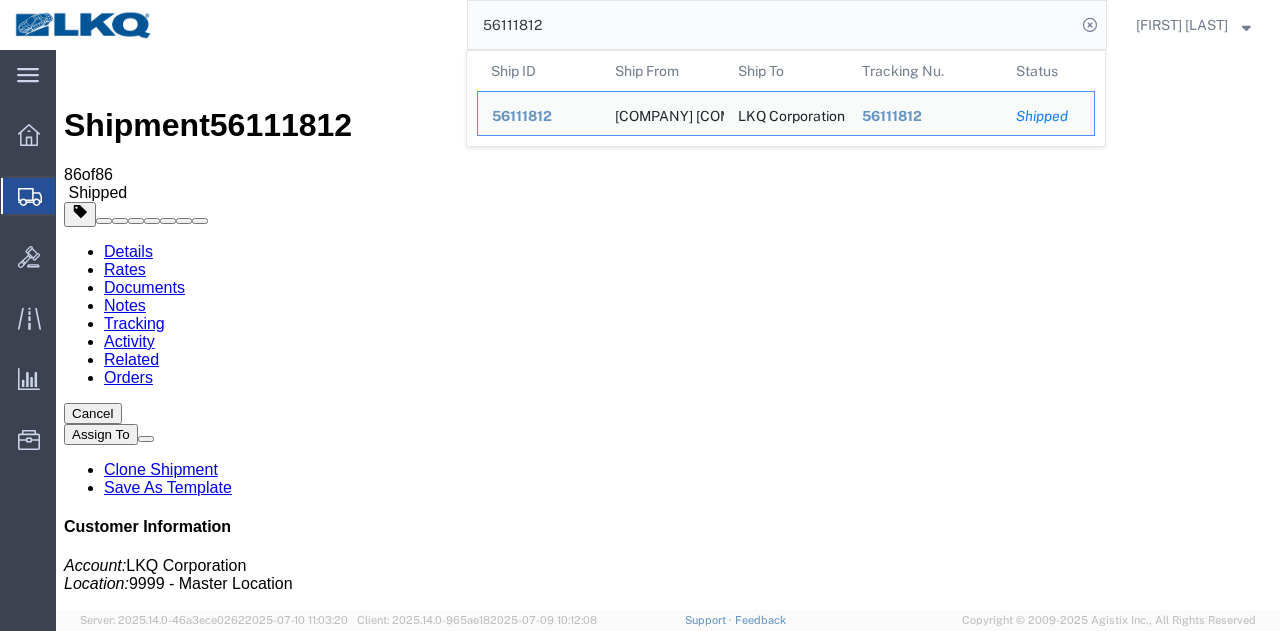 click on "56111812" 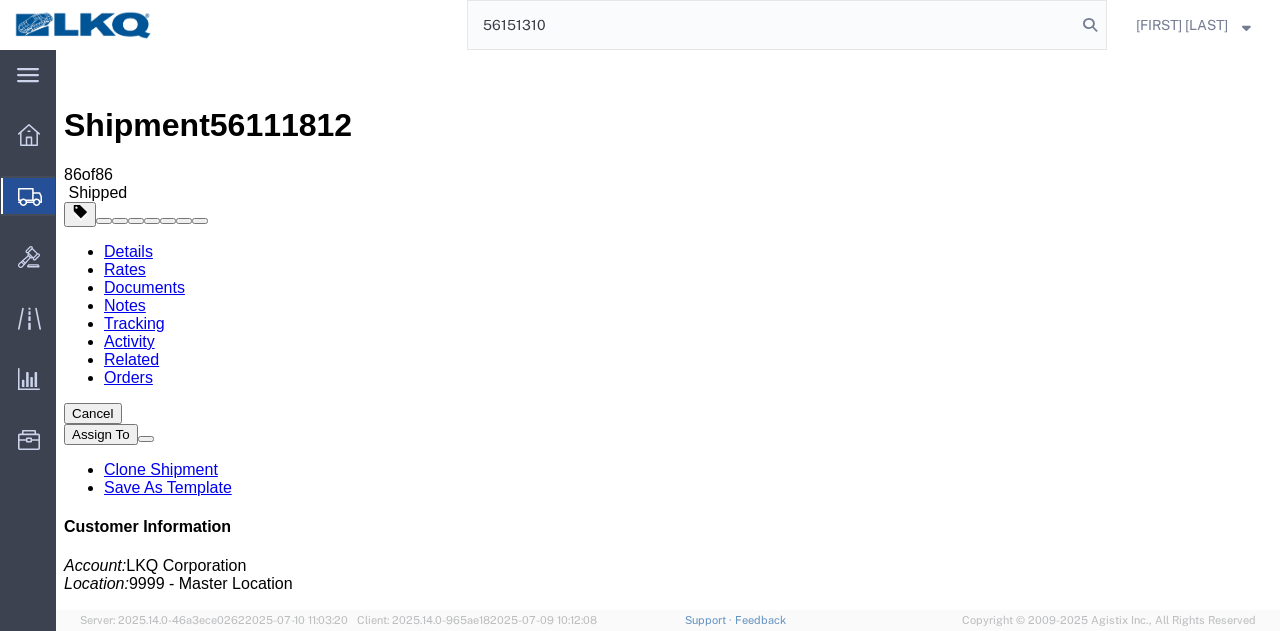 type on "56151310" 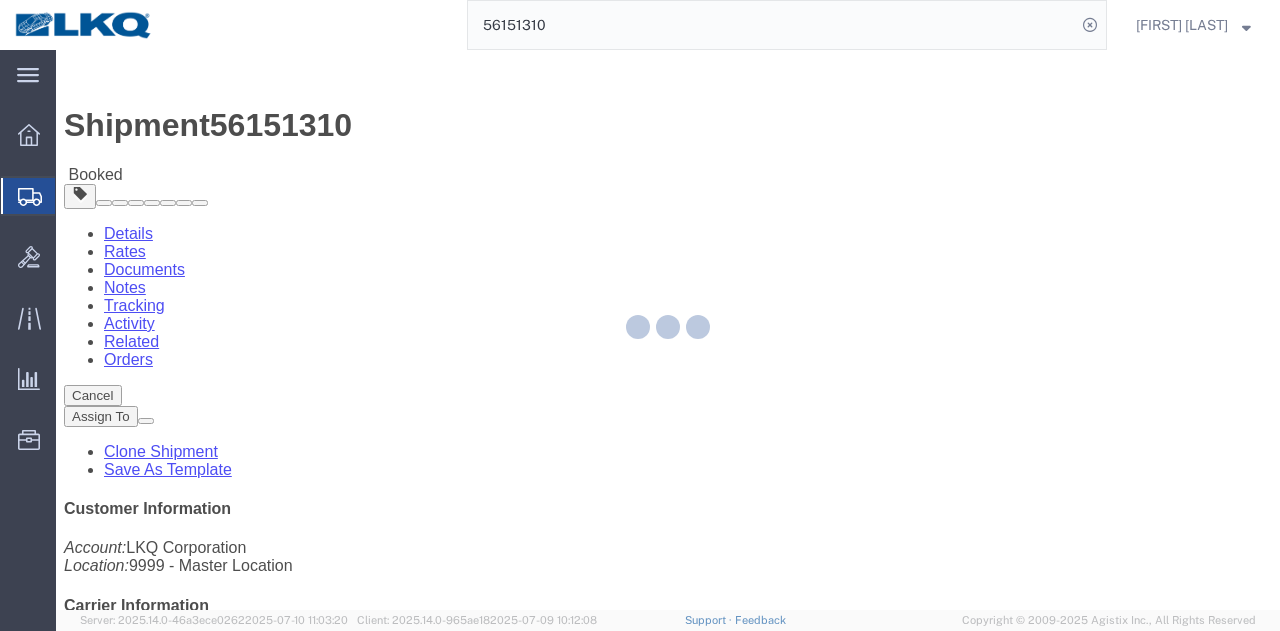 type 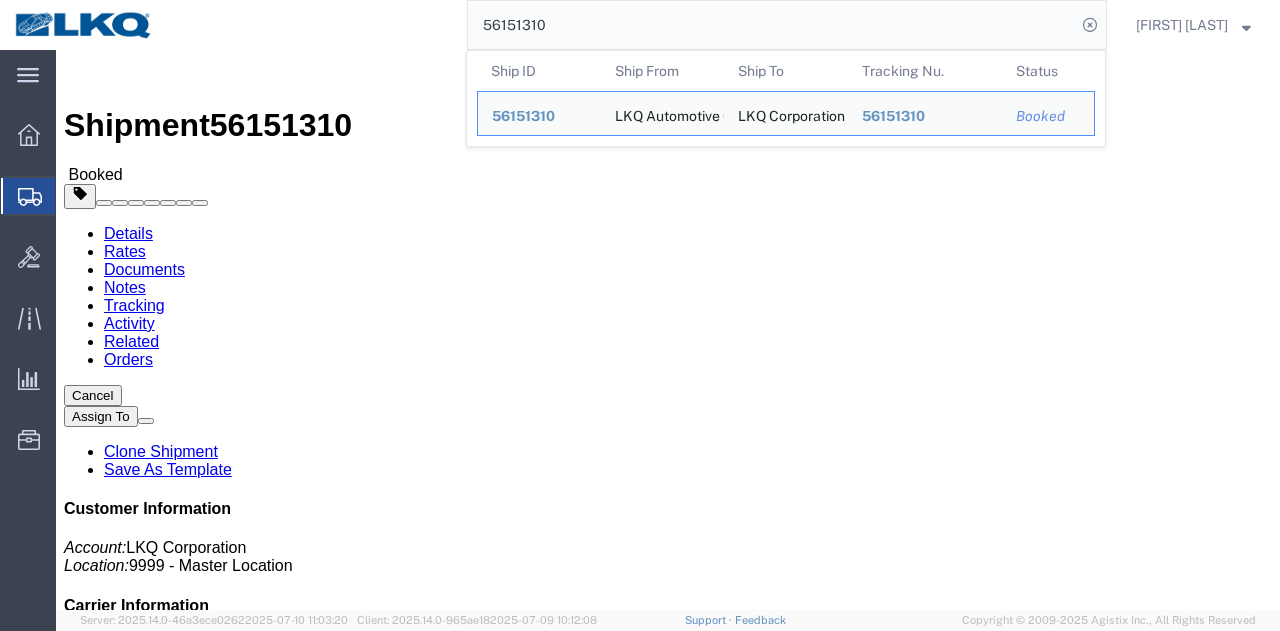 click on "56151310" 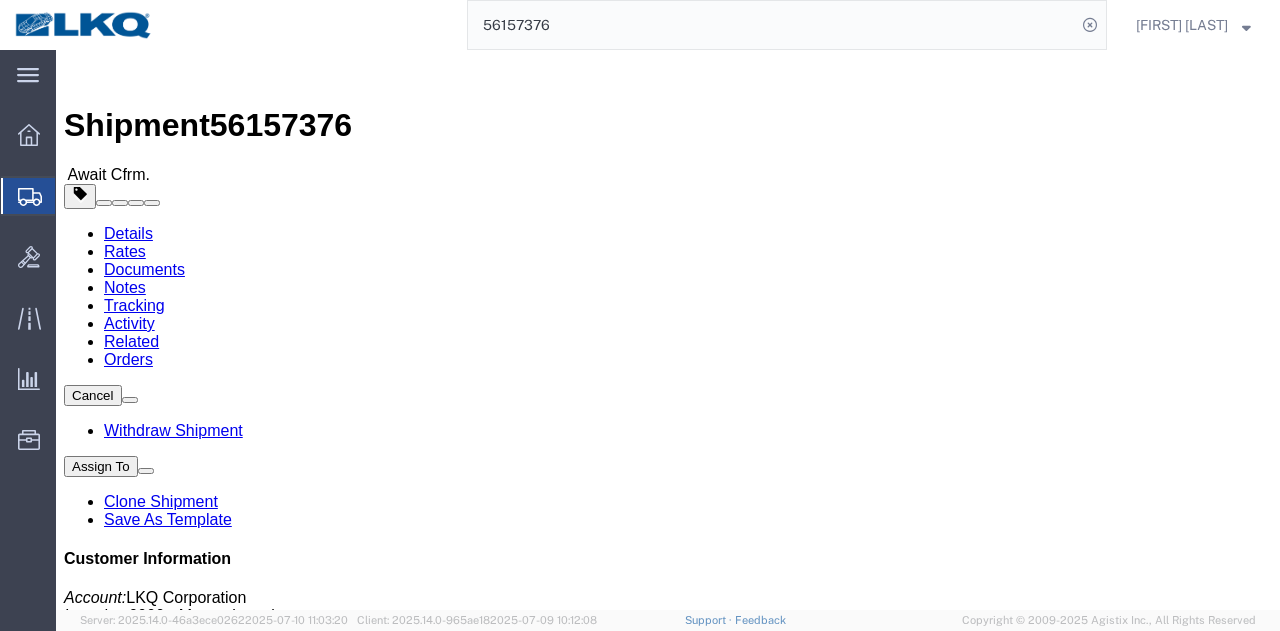 click on "Ship From LKQ Corporation (Donna) 1894 32 Dart Rd Newnan, GA 30265 United States 678-854-9960 Ship To
LKQ Corporation (Mike Vasquez) 1882 1102 W Carrier Pkwy STE 100 Grand Prairie, TX 75050 United States 800-421-3746 mivasquez@lkqcorp.com
Pickup & Delivery Dates
07/14/2025  06:00
-
07/14/2025  10:00 Edit Date and Time
Pickup Date:
Pickup Start Date Pickup Start Time Pickup Open Date and Time Jul 14 2025 6:00 AM Pickup Close Date Pickup Close Time
Pickup Close Date and Time
Jul 14 2025 10:00 AM
Delivery by Date
Delivery Start Date Delivery Start Time
Deliver Open Date and Time
Deliver Close Date Deliver Close Time
Deliver Close Date and Time
Notify carrier of changes
Cancel
Save
Open Time 6:00 AM Cancel Apply   Close Time 10:00 AM Cancel Apply   Open Time 11:00 AM" 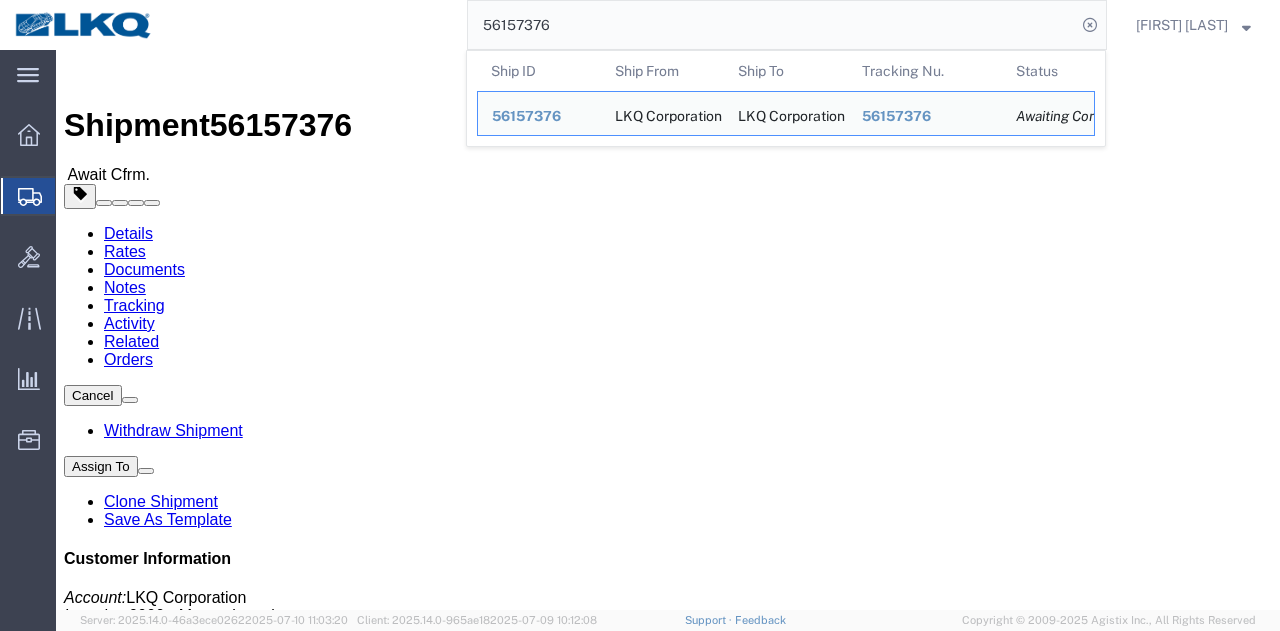 click on "56157376" 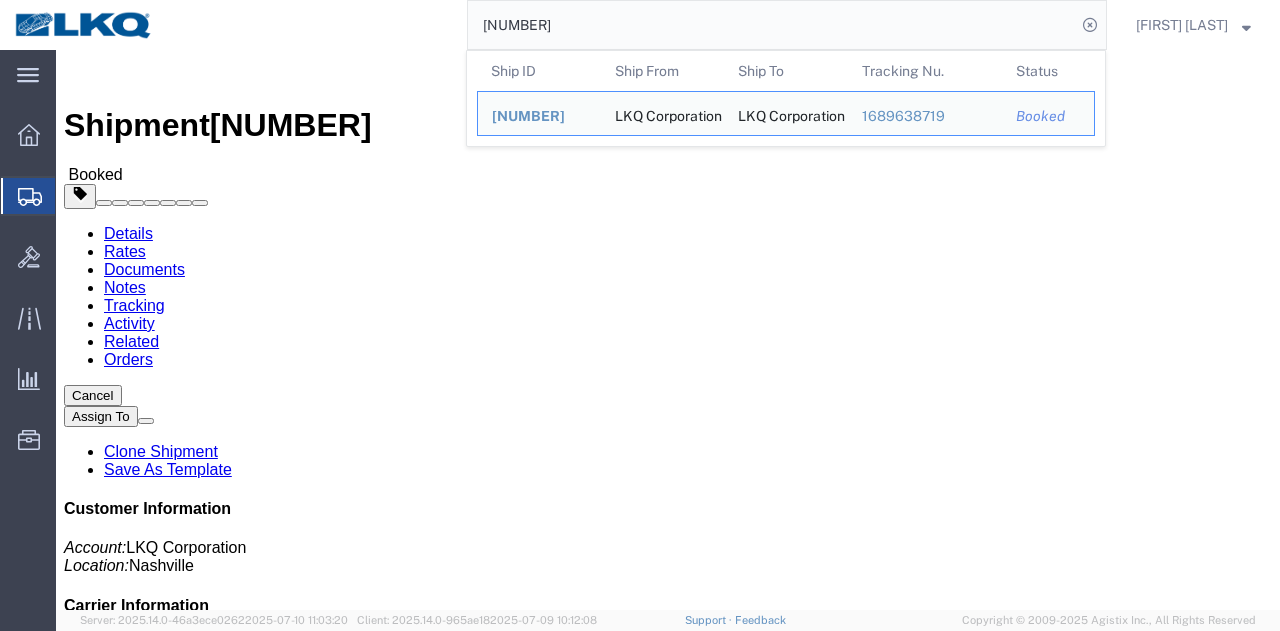 click on "Leg 1 - Truckload Number of trucks: 1" 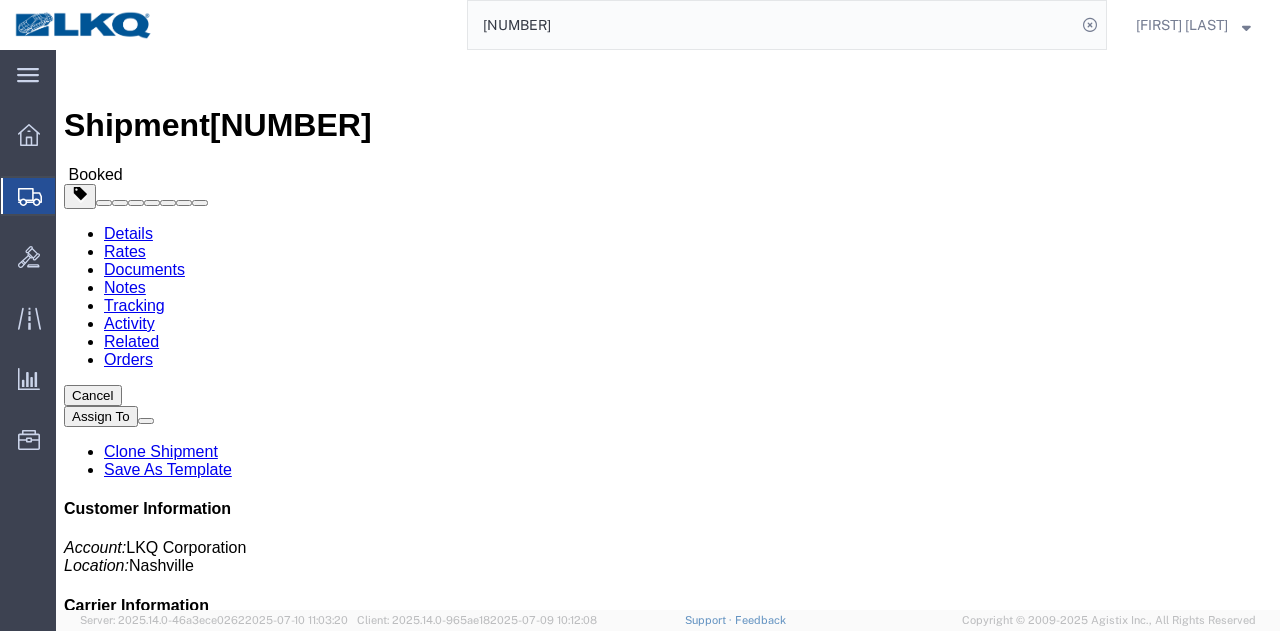 click on "Rates" 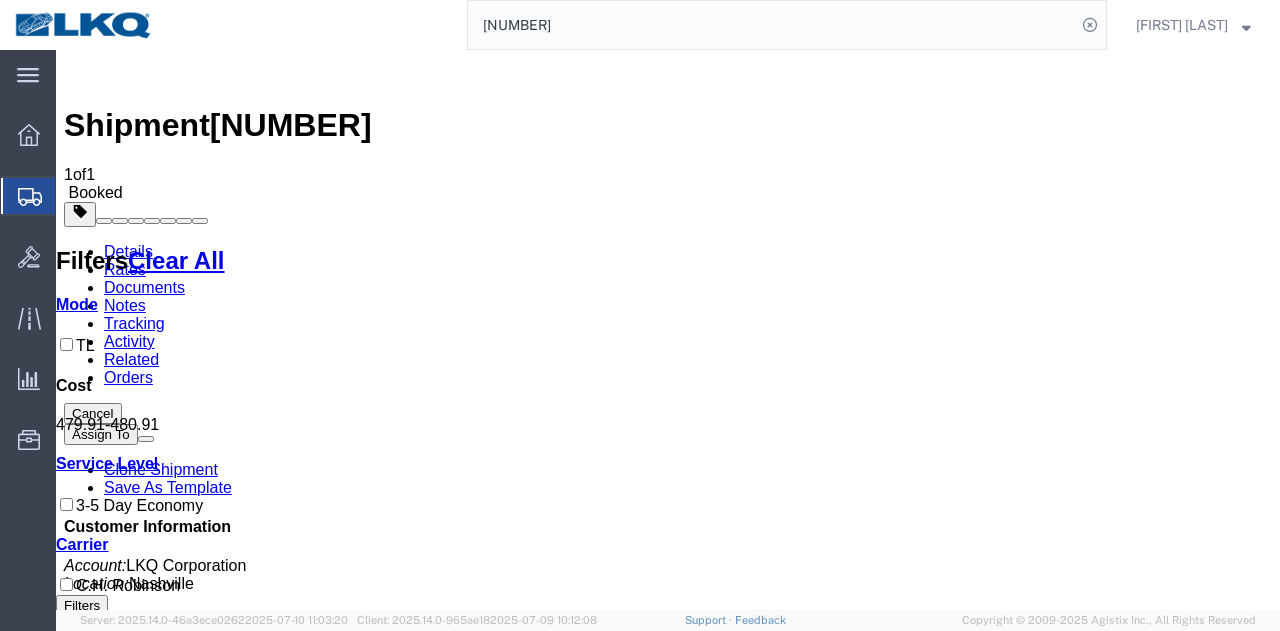 click on "Details" at bounding box center [128, 251] 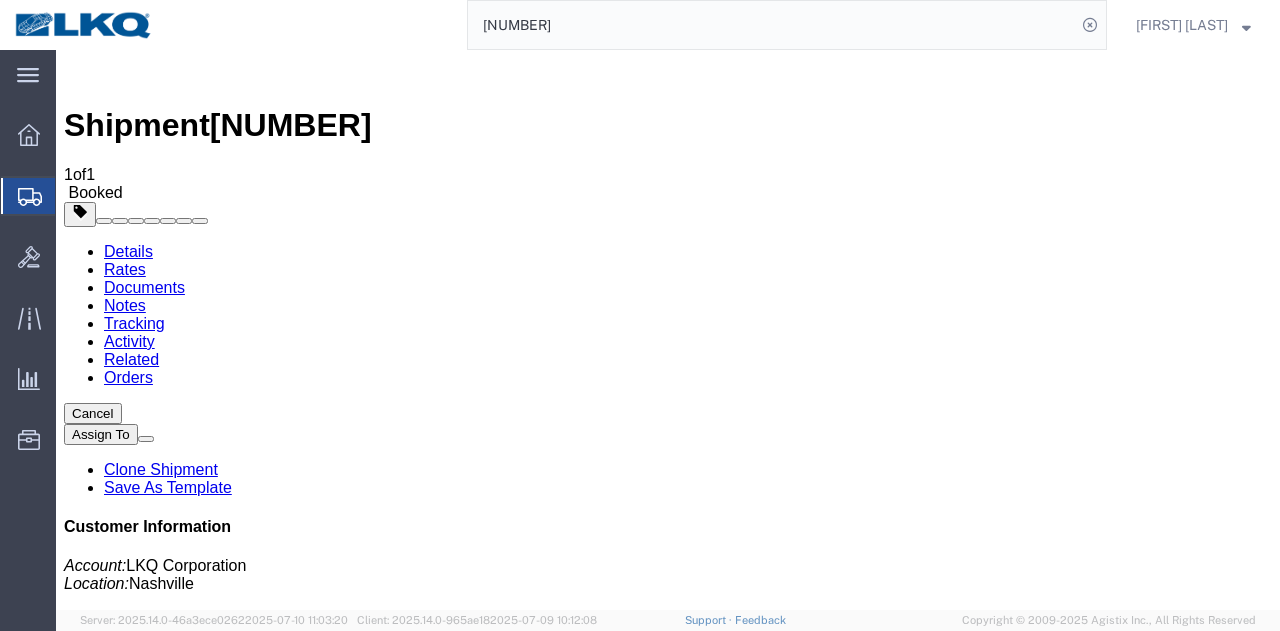 click on "Pickup & Delivery Dates
07/17/2025  08:00
-
07/17/2025  14:00
07/18/2025  09:00
-
07/18/2025  09:30
Schedule pickup request
Edit Date and Time
Pickup Date:
Pickup Start Date Pickup Start Time Pickup Open Date and Time
Jul 17 2025 8:00 AM
Pickup Close Date Pickup Close Time
Pickup Close Date and Time
Jul 17 2025 2:00 PM
Delivery by Date
Delivery Start Date Delivery Start Time
Deliver Open Date and Time
Jul 18 2025 9:00 AM
Deliver Close Date Deliver Close Time
Deliver Close Date and Time
Jul 18 2025 9:30 AM
Notify carrier of changes
Cancel
Save
Open Time 8:00 AM Cancel Apply   Close Time 2:00 PM Cancel" 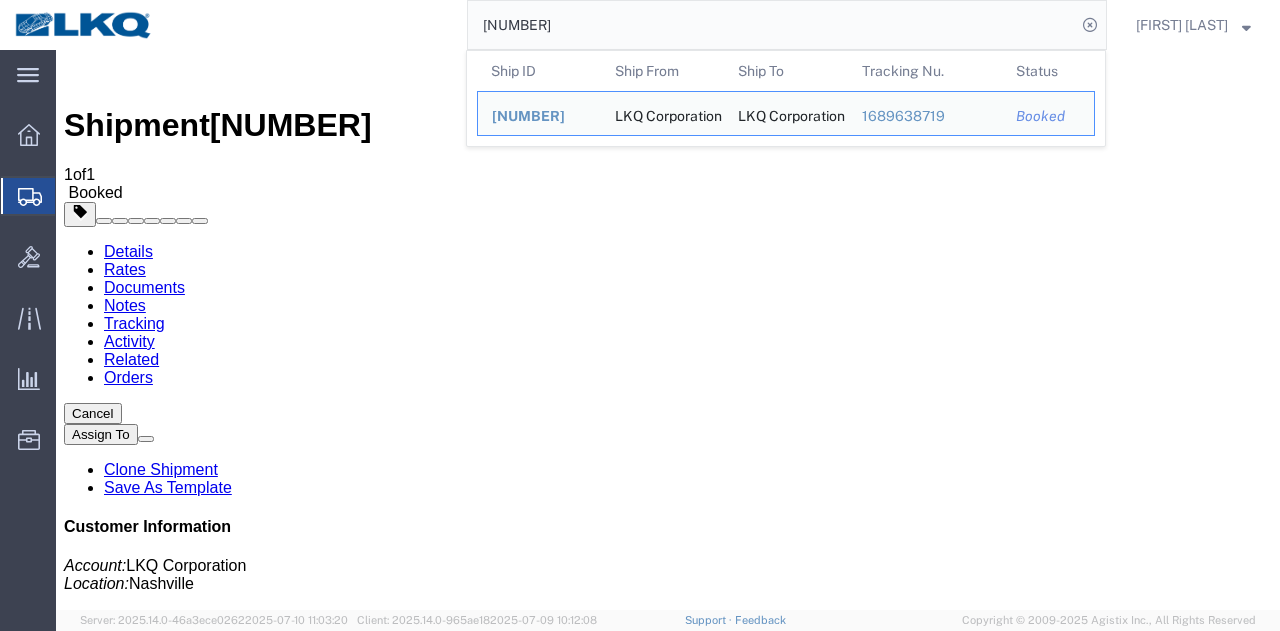 paste on "6157376" 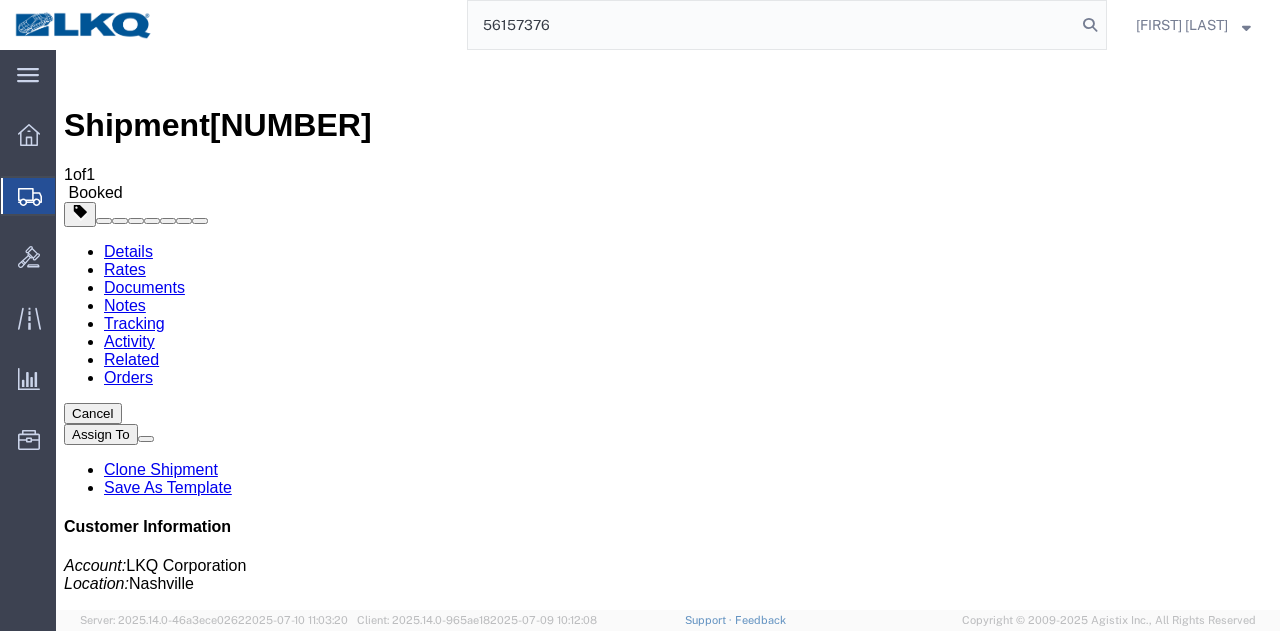 type on "56157376" 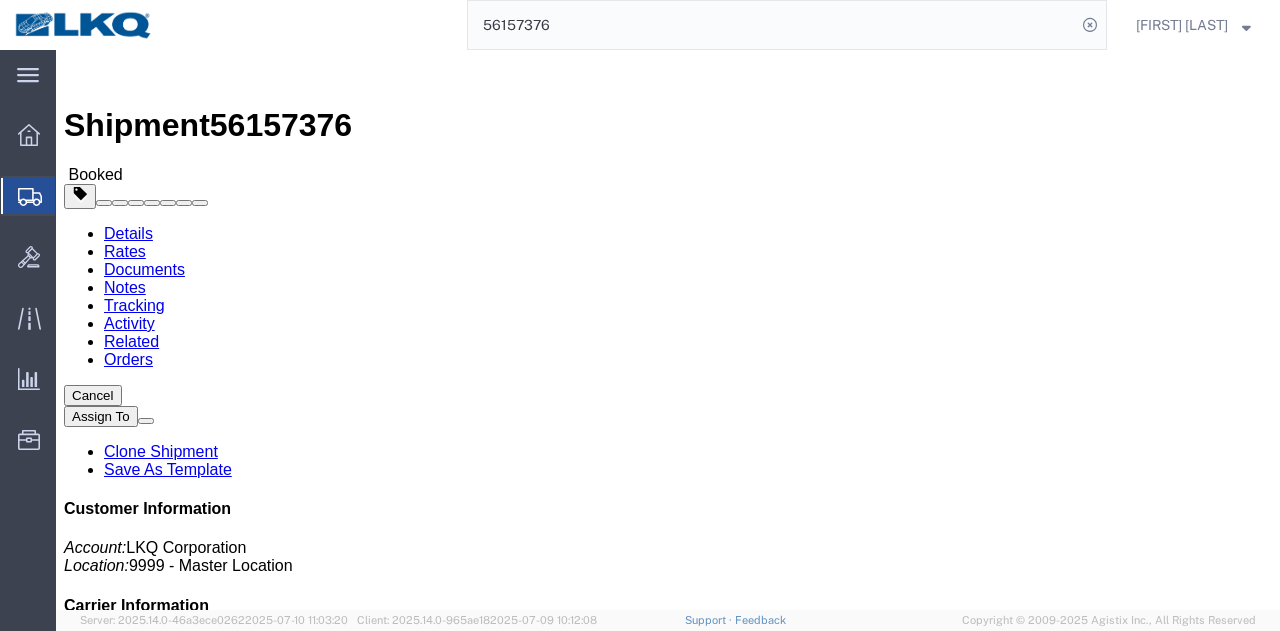 click on "Schedule pickup request" 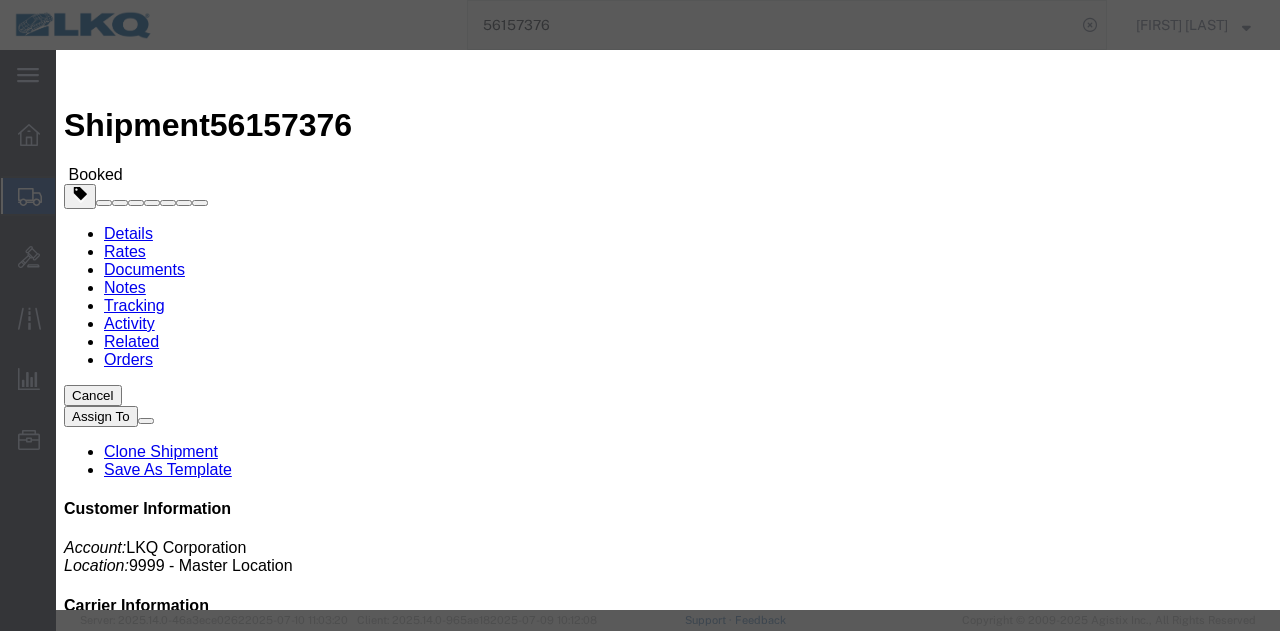 click 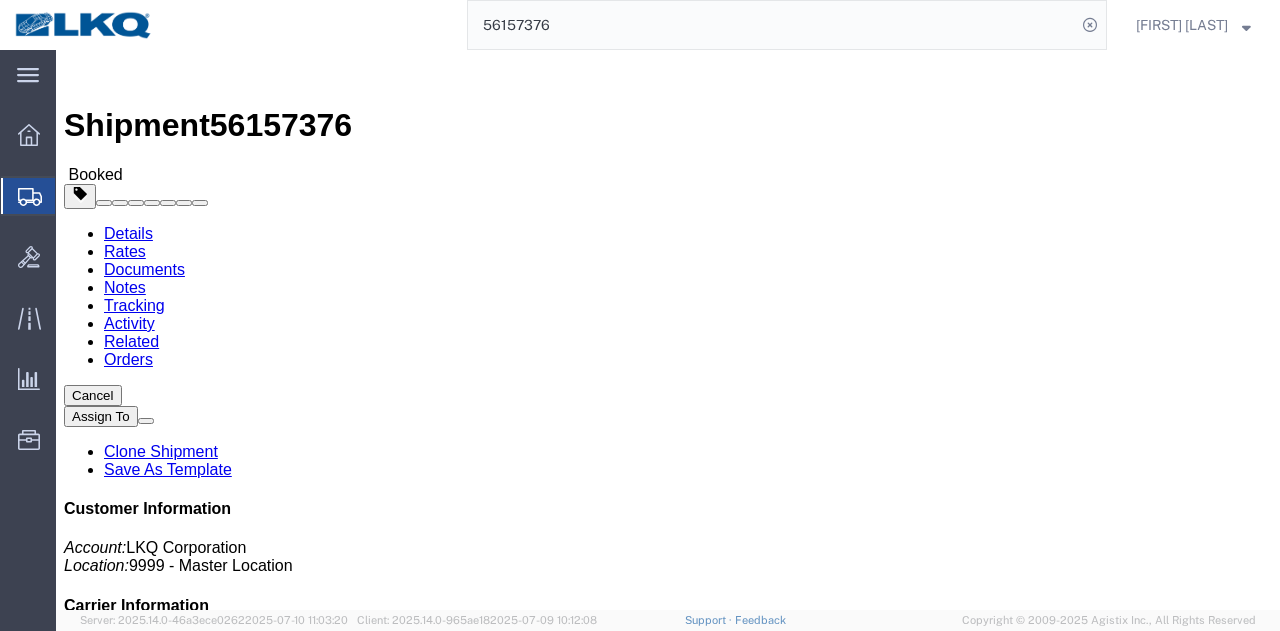click 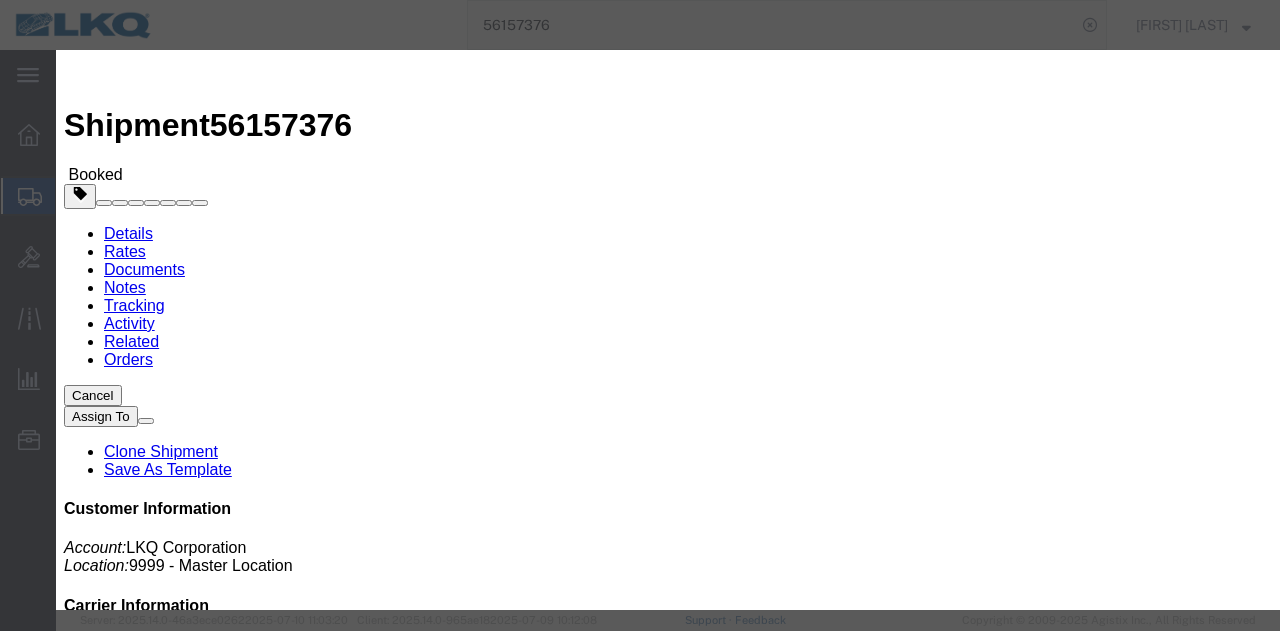 click 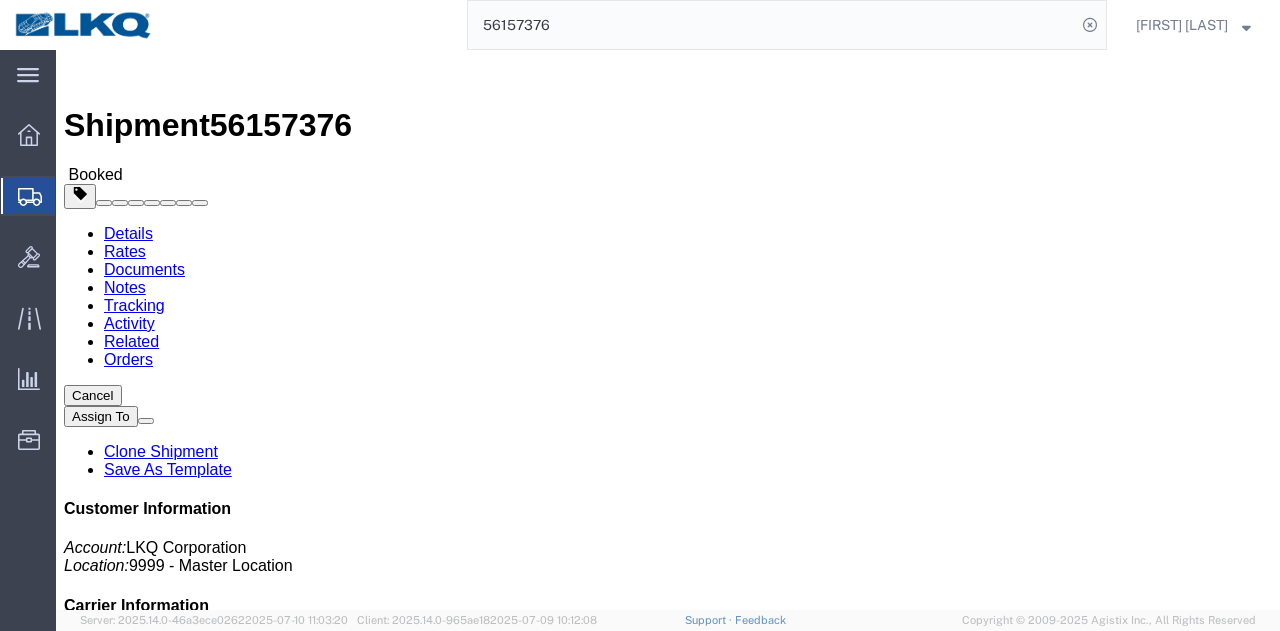 click on "Close" 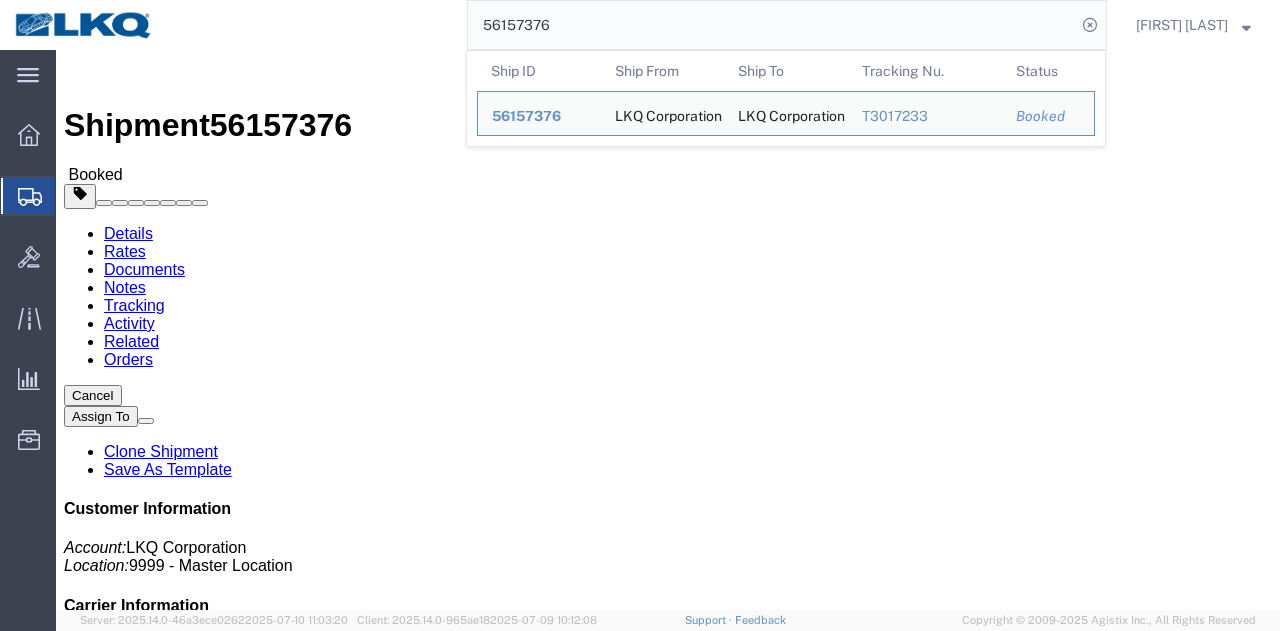 click on "56157376" 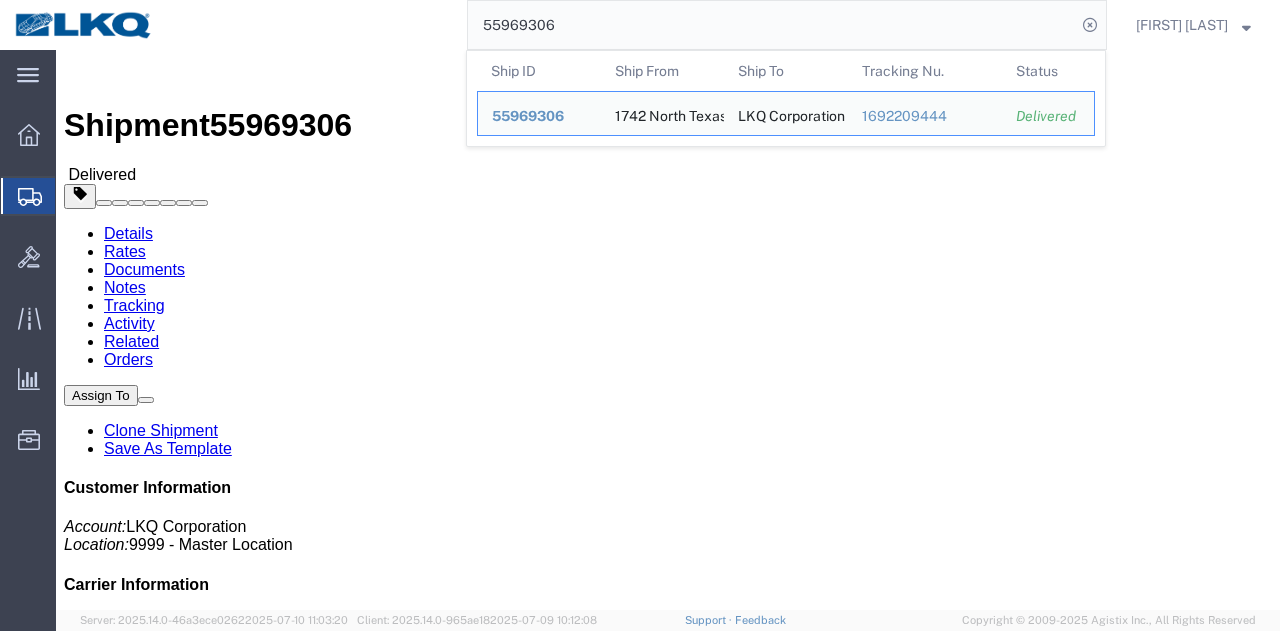 click on "Leg 1 - Truckload Vehicle 1: Standard Dry Van (53 Feet) Number of trucks: 1" 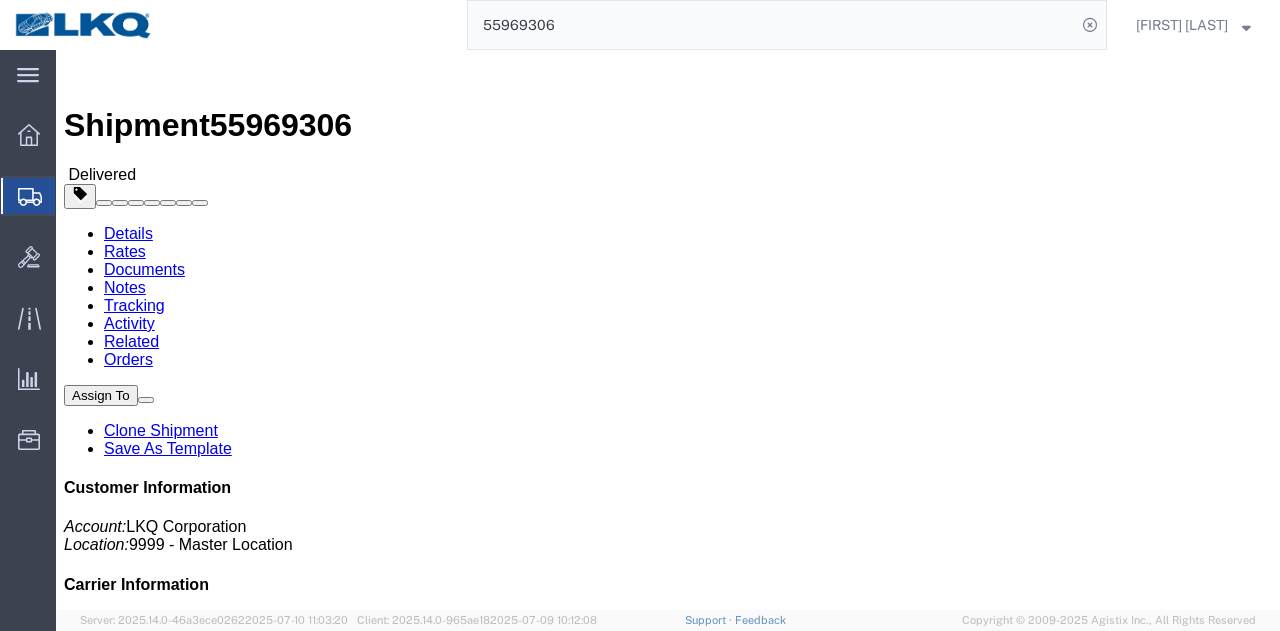 click on "Leg 1 - Truckload Vehicle 1: Standard Dry Van (53 Feet) Number of trucks: 1" 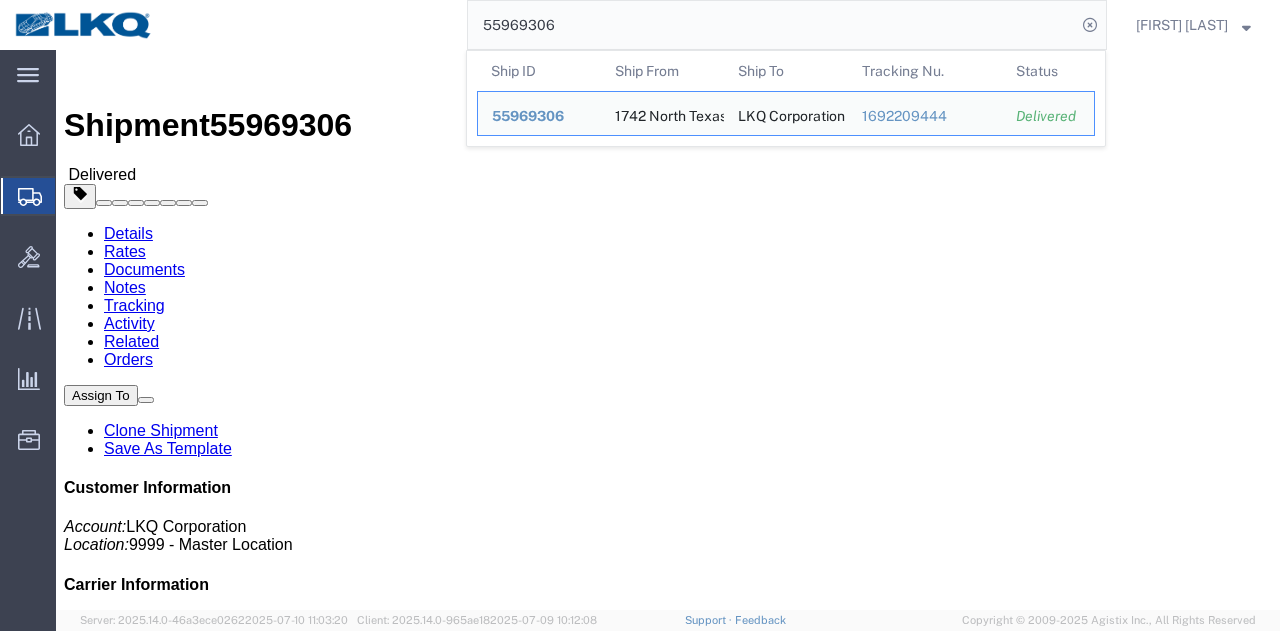paste on "6058060" 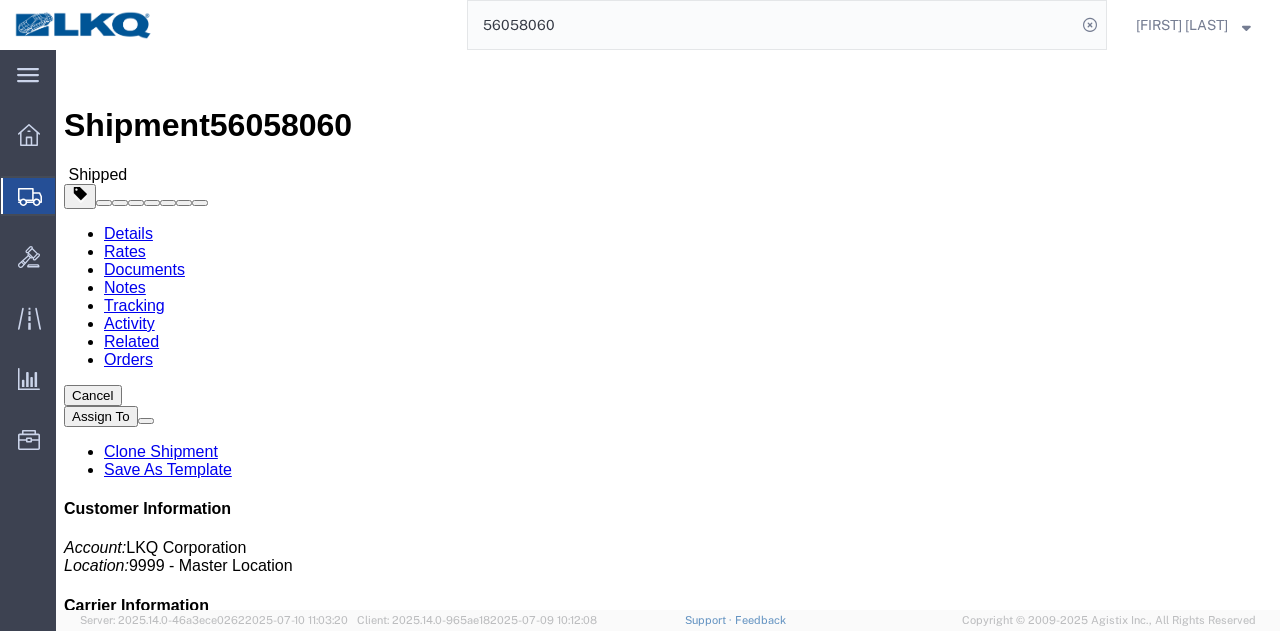 click on "Leg 1 - Truckload Vehicle 1: Standard Dry Van (53 Feet) Number of trucks: 1" 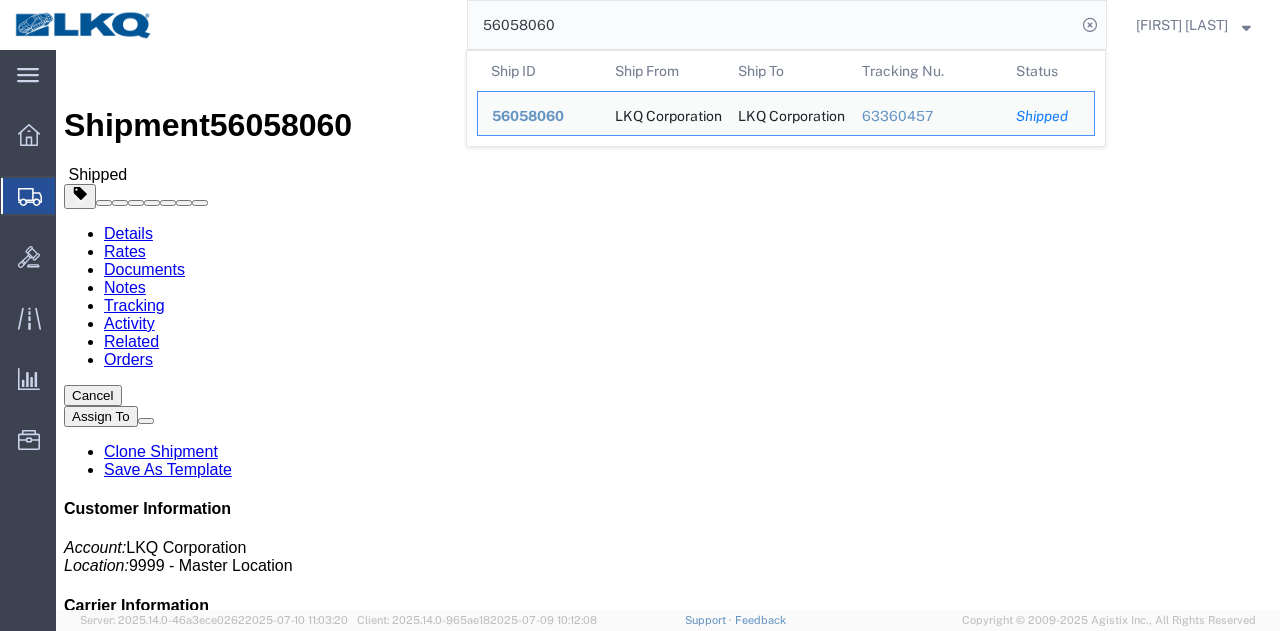 click on "56058060" 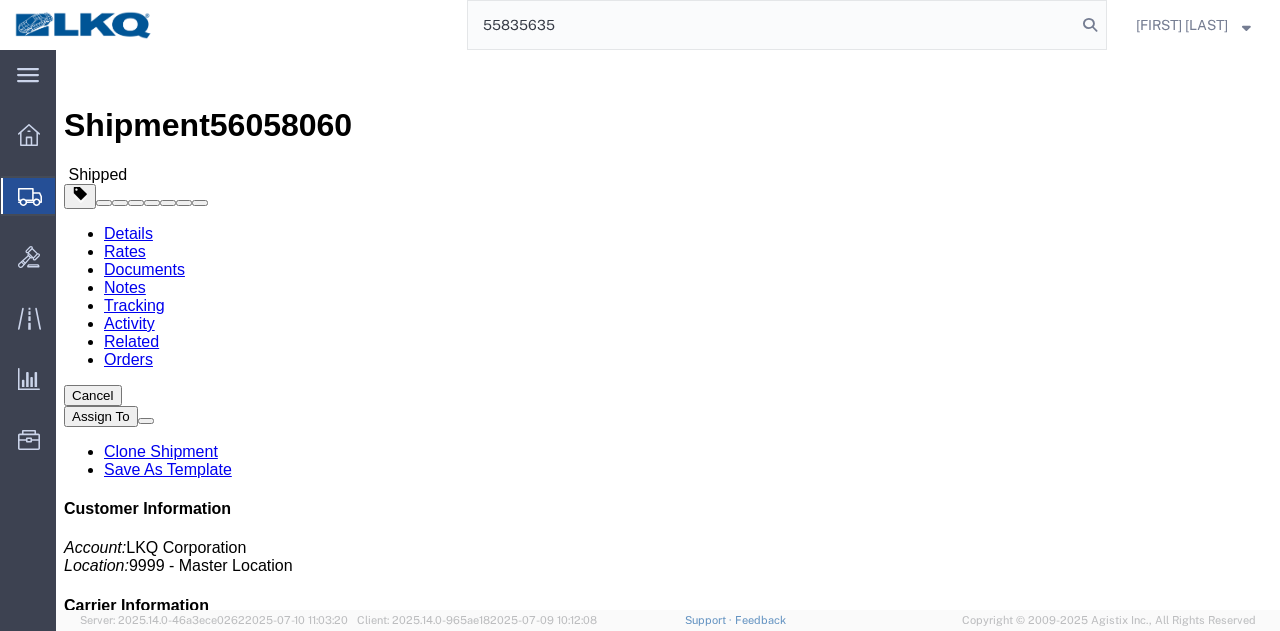 type on "55835635" 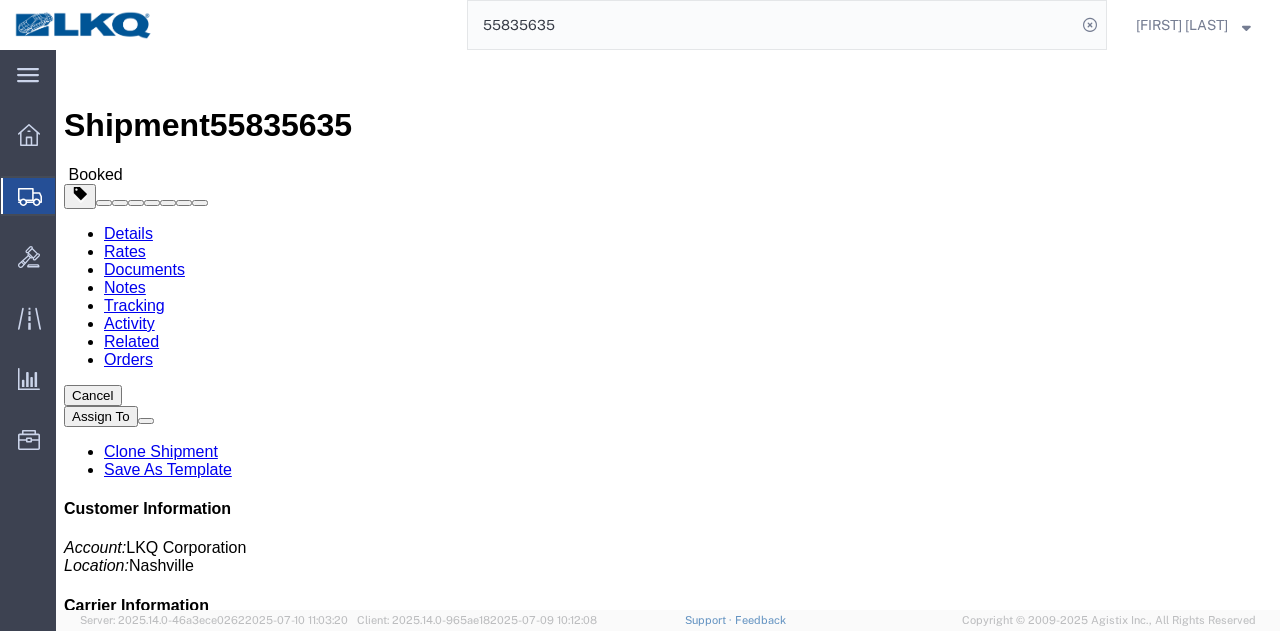 click on "Leg 1 - Truckload Number of trucks: 1" 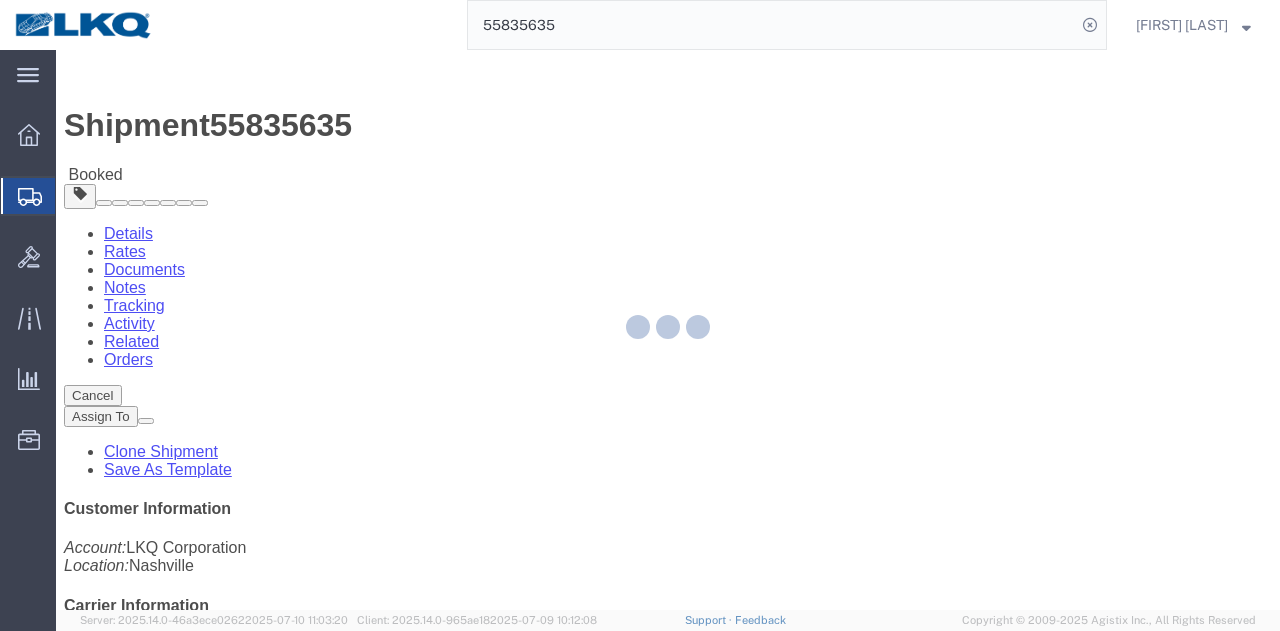 select on "1" 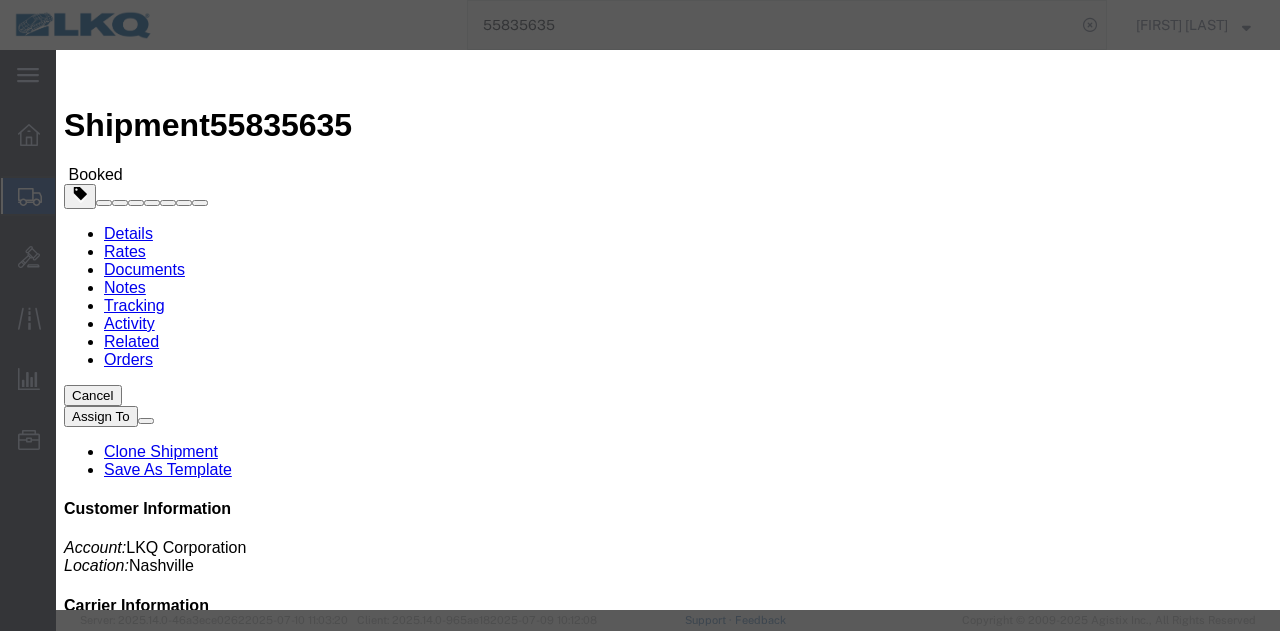 click on "07/15/2025" 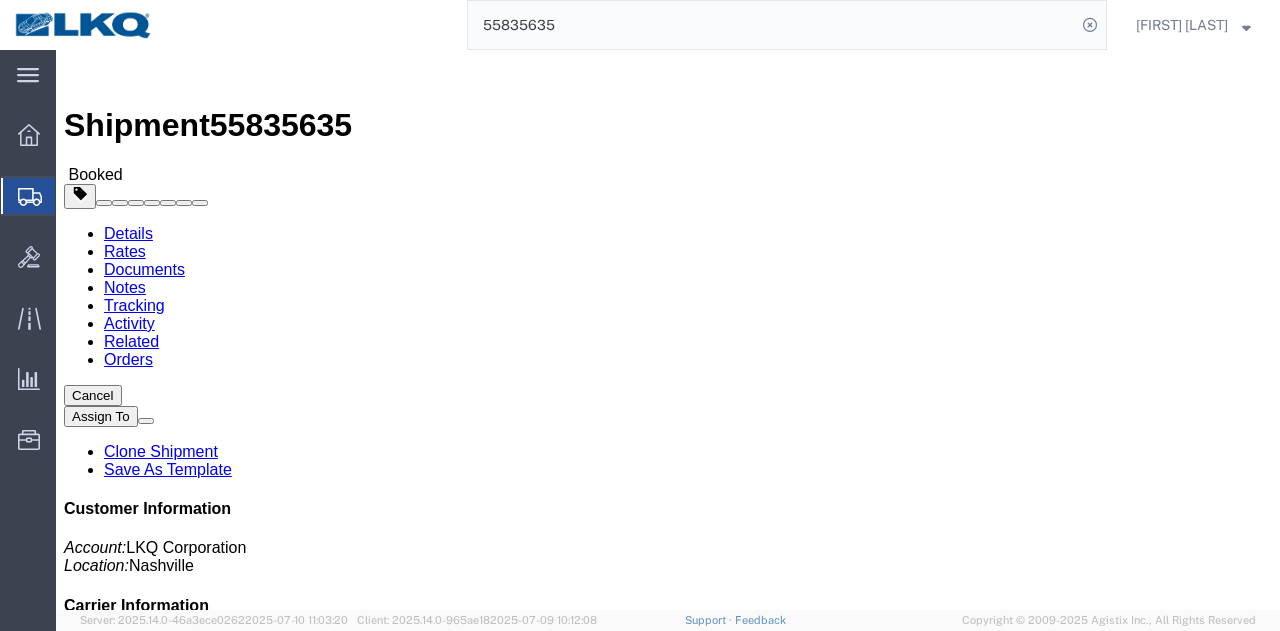 click on "Close" 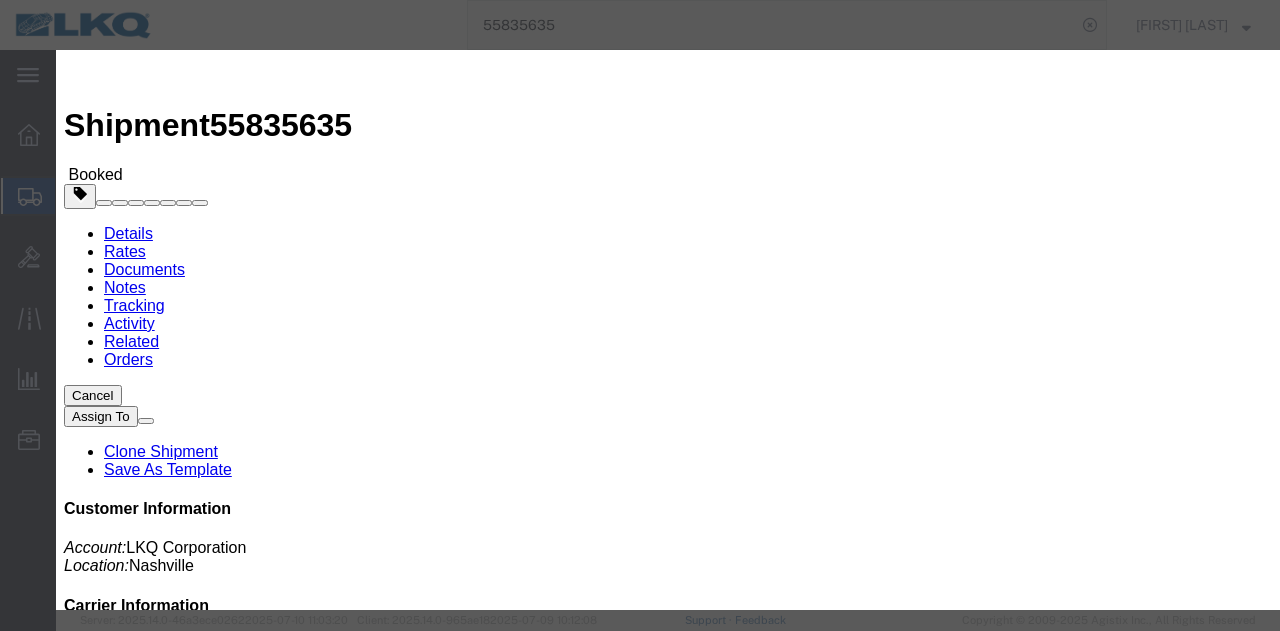 click on "Jul 14 2025 8:00 AM" 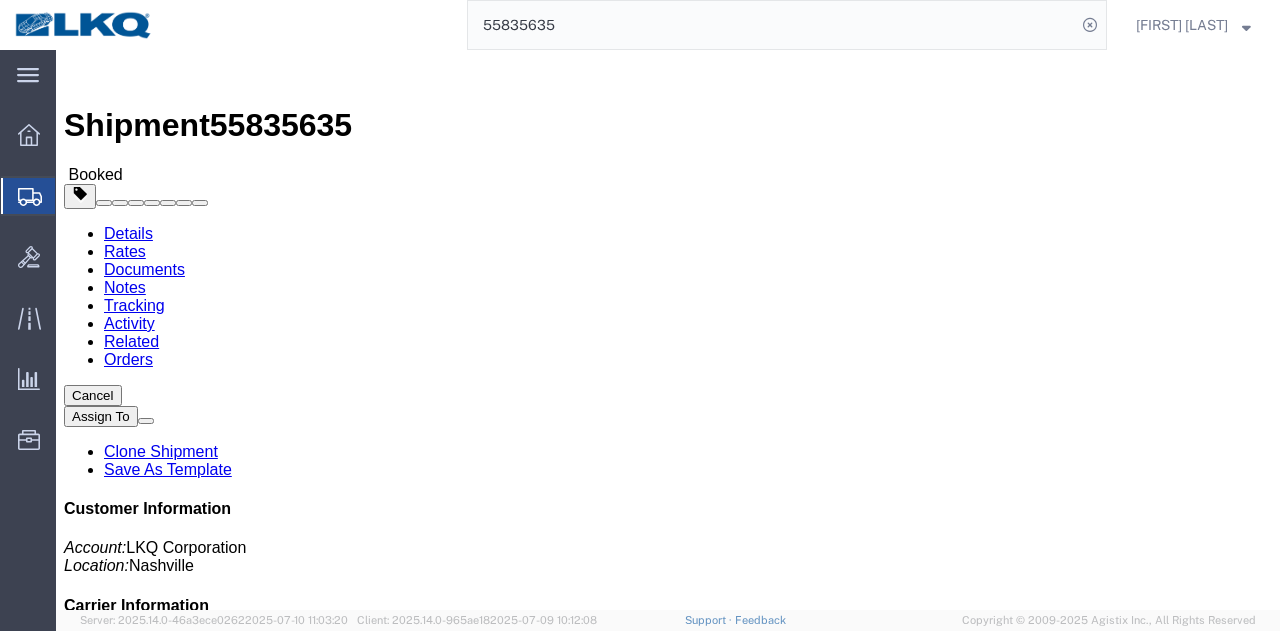 click on "Close" 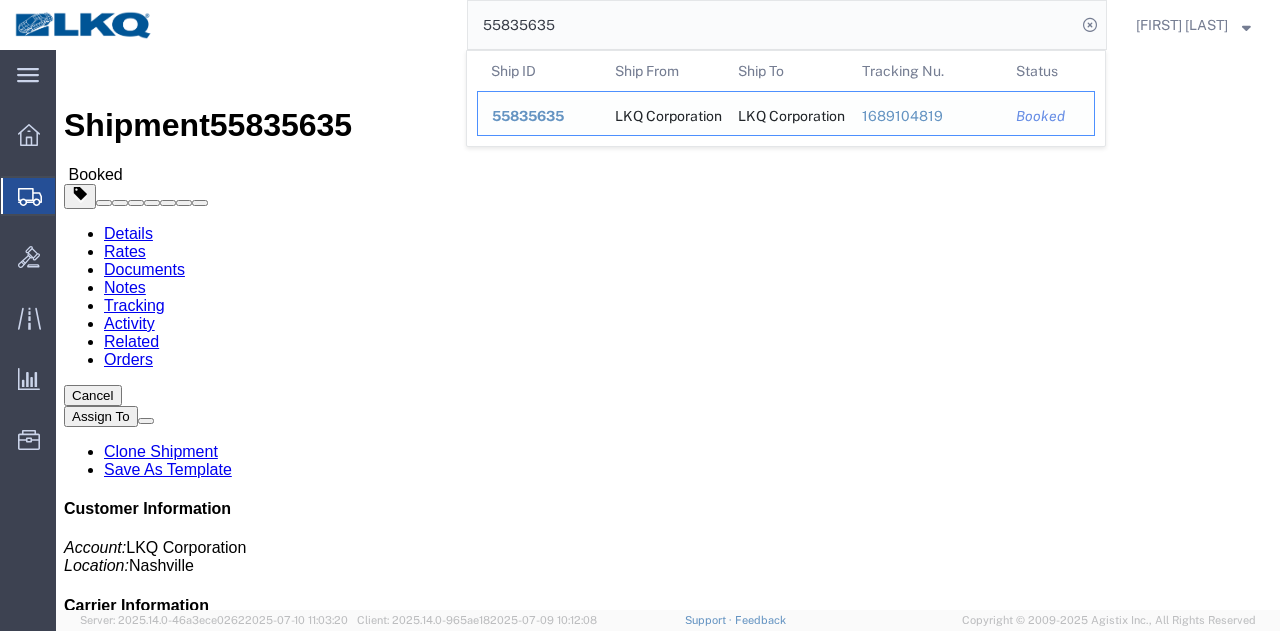 paste on "6157376" 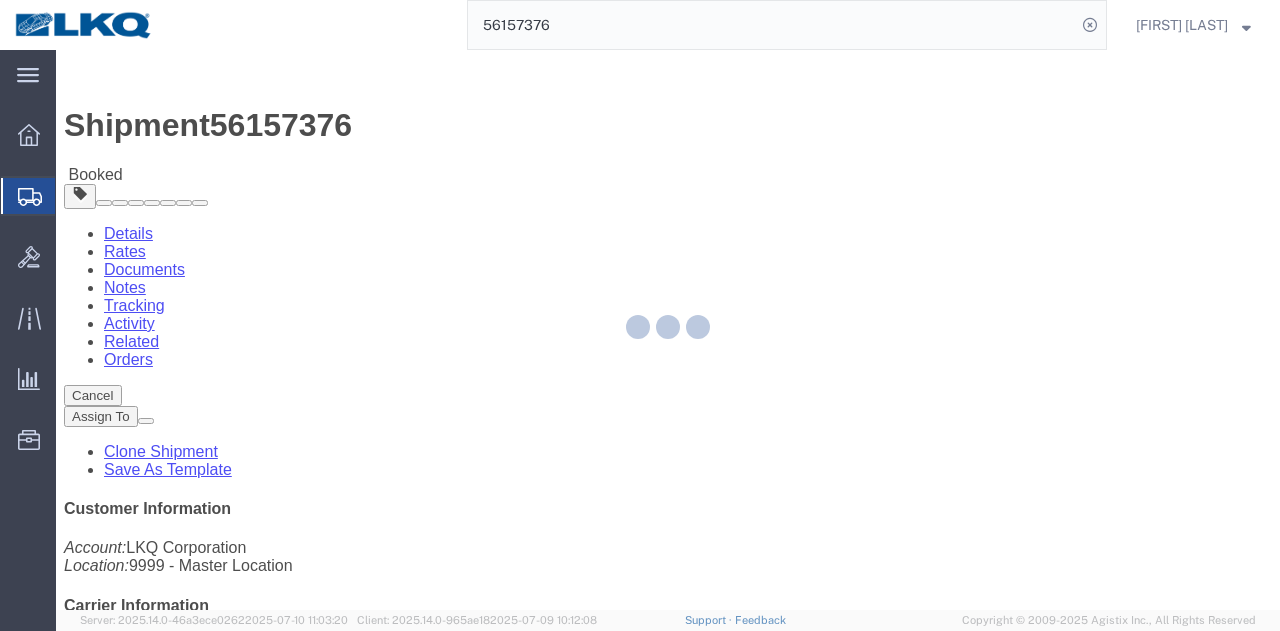 click 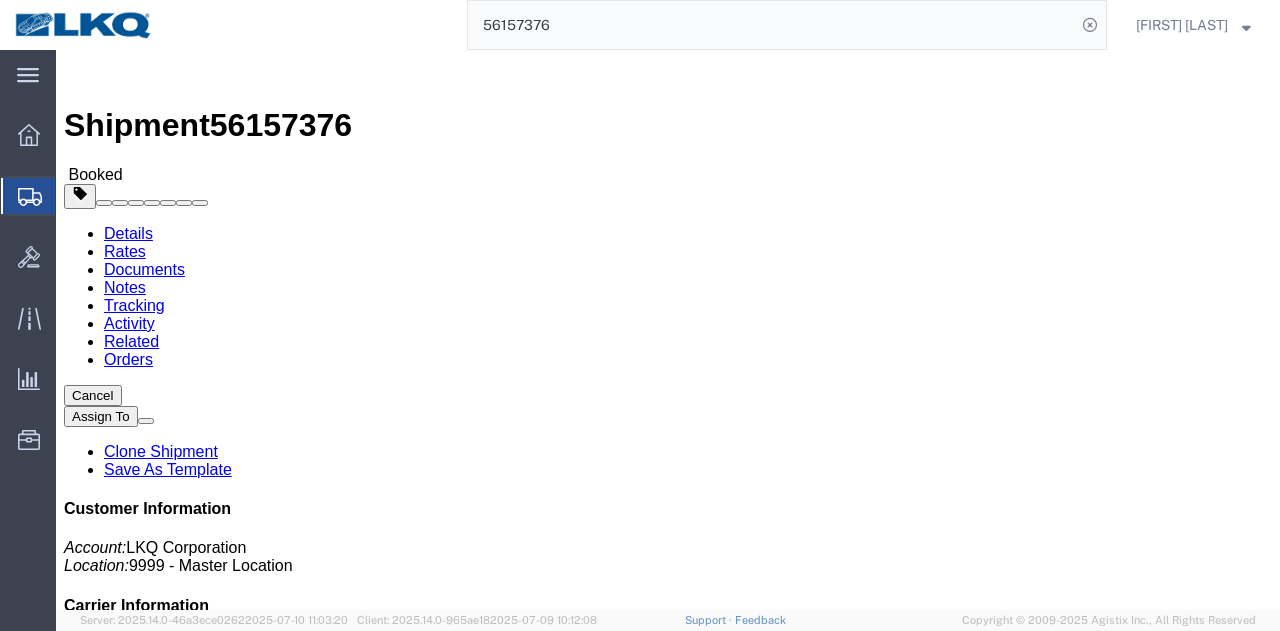 click on "Routing & Vehicle Information" 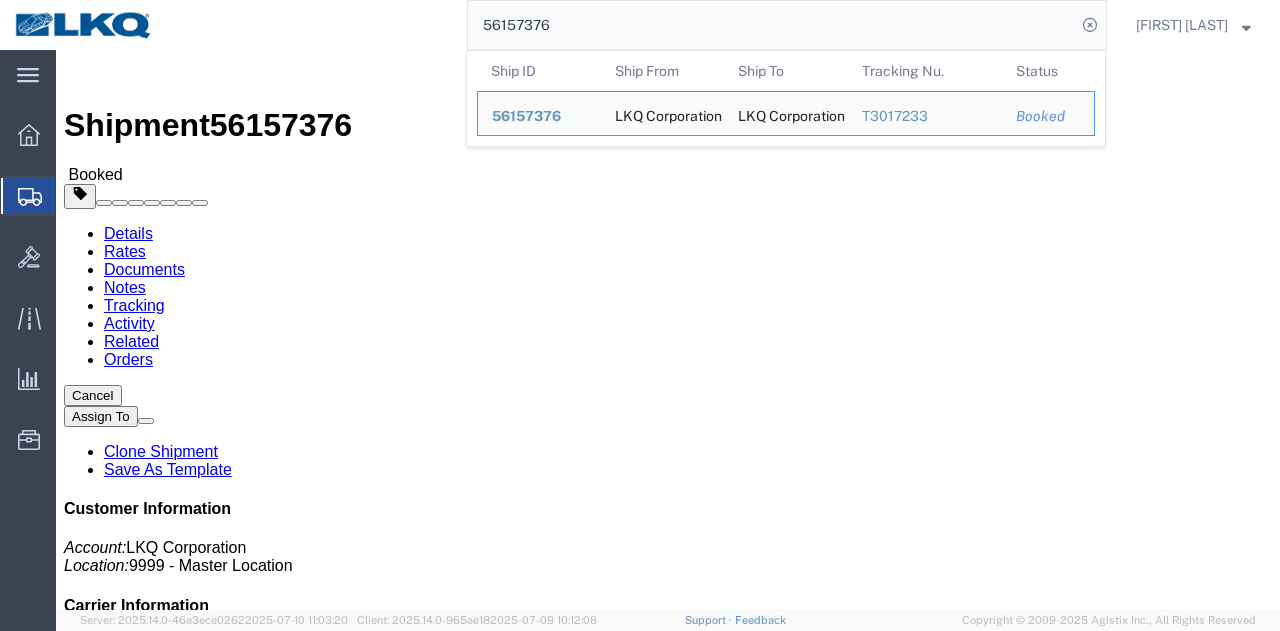 click on "56157376" 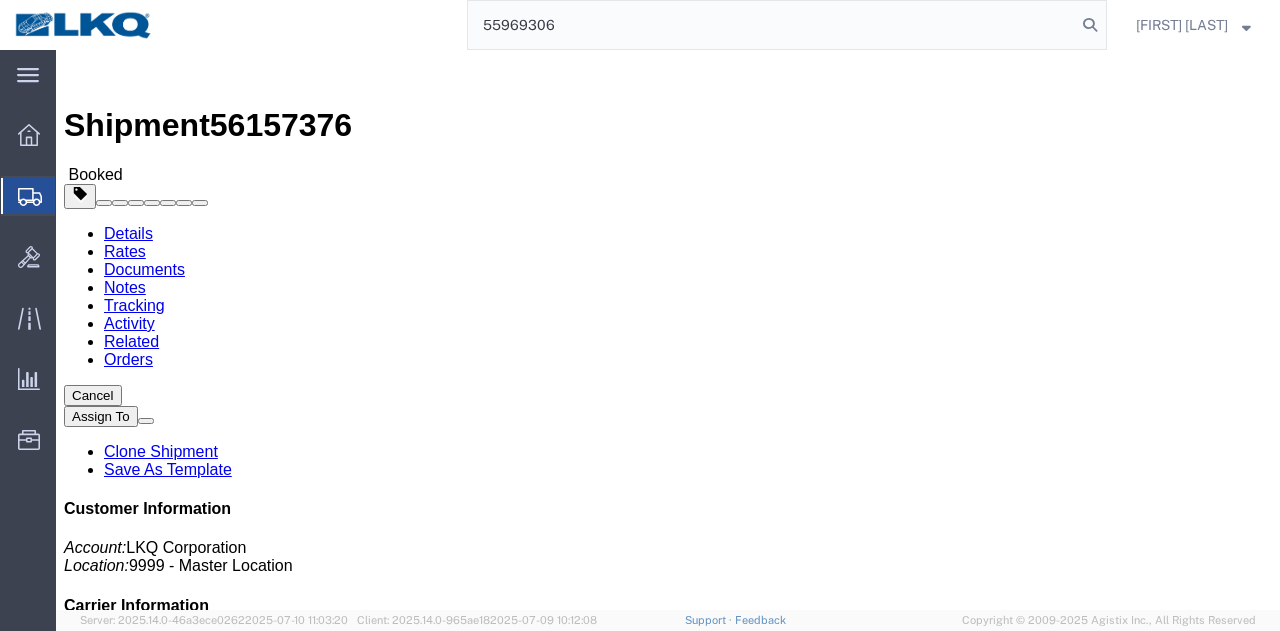 type on "55969306" 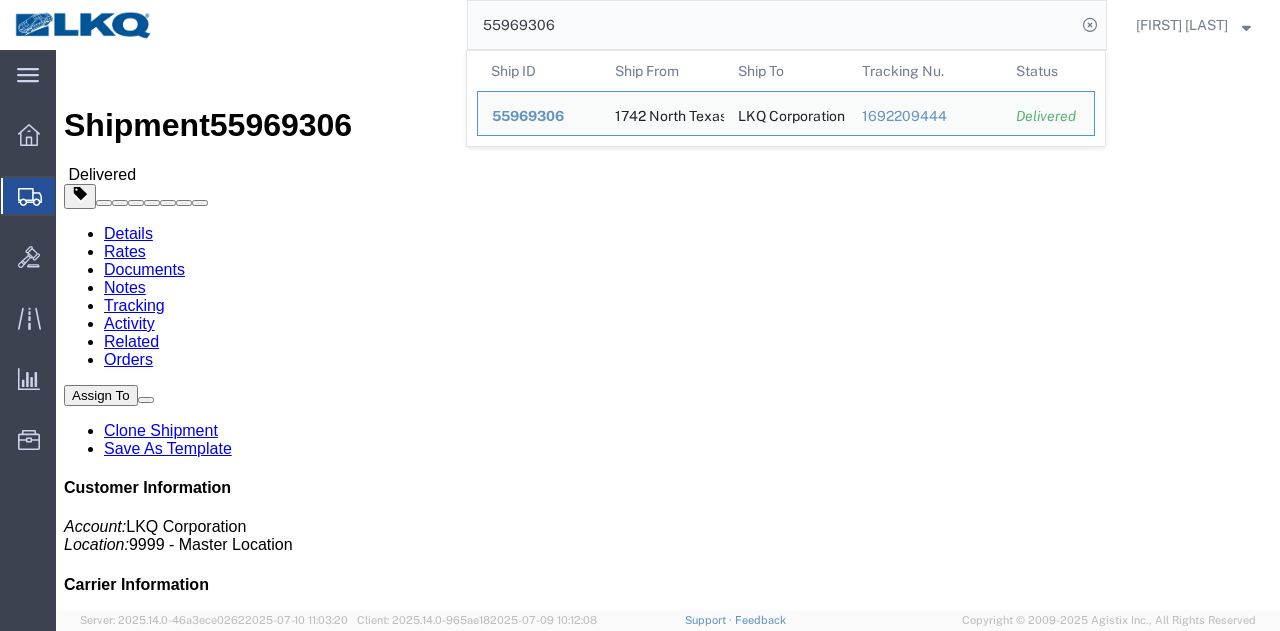click on "Leg 1 - Truckload Vehicle 1: Standard Dry Van (53 Feet) Number of trucks: 1" 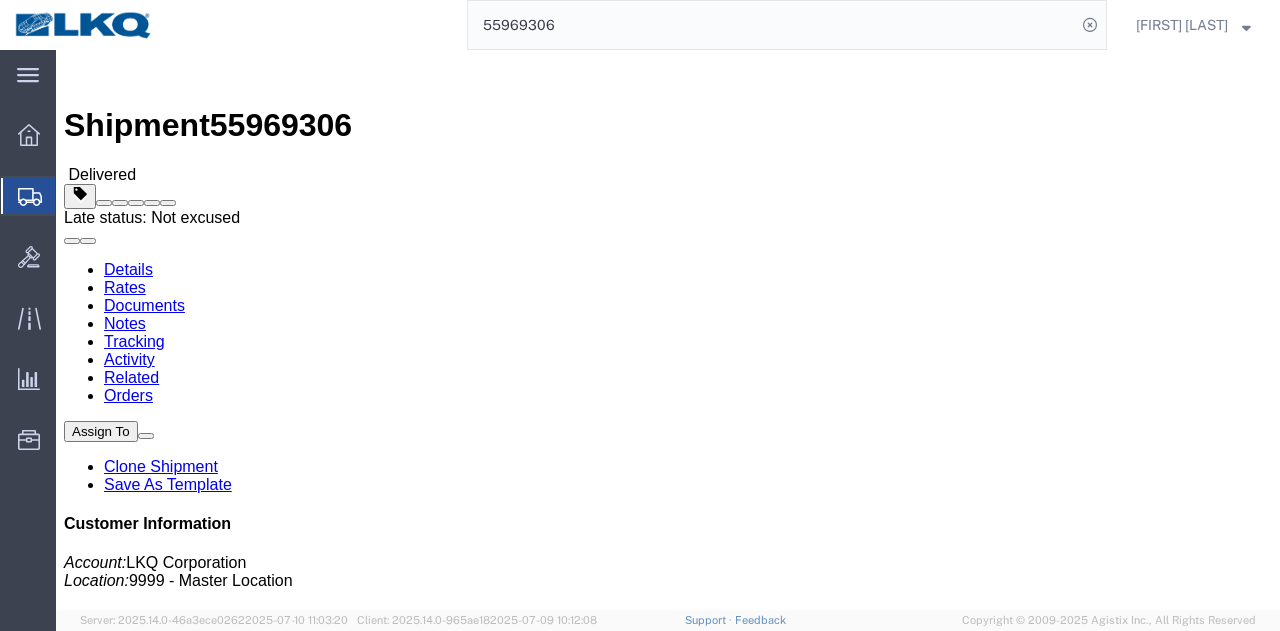 click 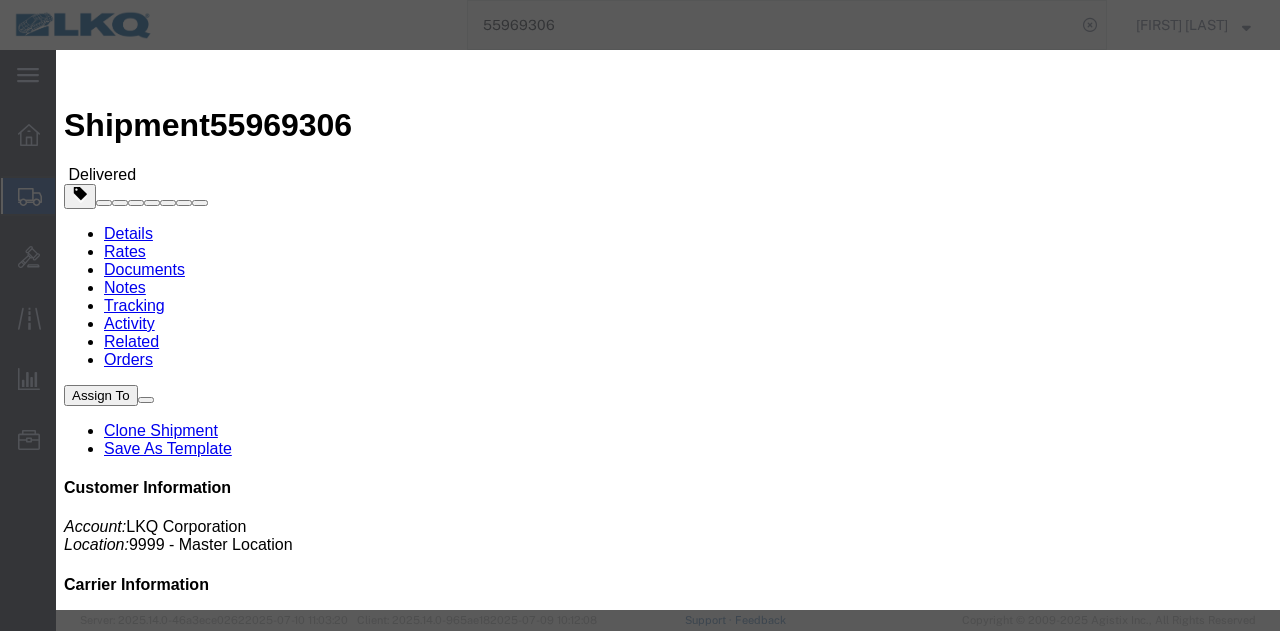 click on "Select Bad Carrier Data Carrier Admin Error Delay Accident Driver Error Lack of Equipment Last min rejection Late Intermodal Rail Legal Weight Issue Mechanical Breakdown No Origin Apt Avail No Walmart Apt Avail Origin Whse Delay Other Right Day Late Traffic Delay Unplan Weather Delay Wrong Day Late" 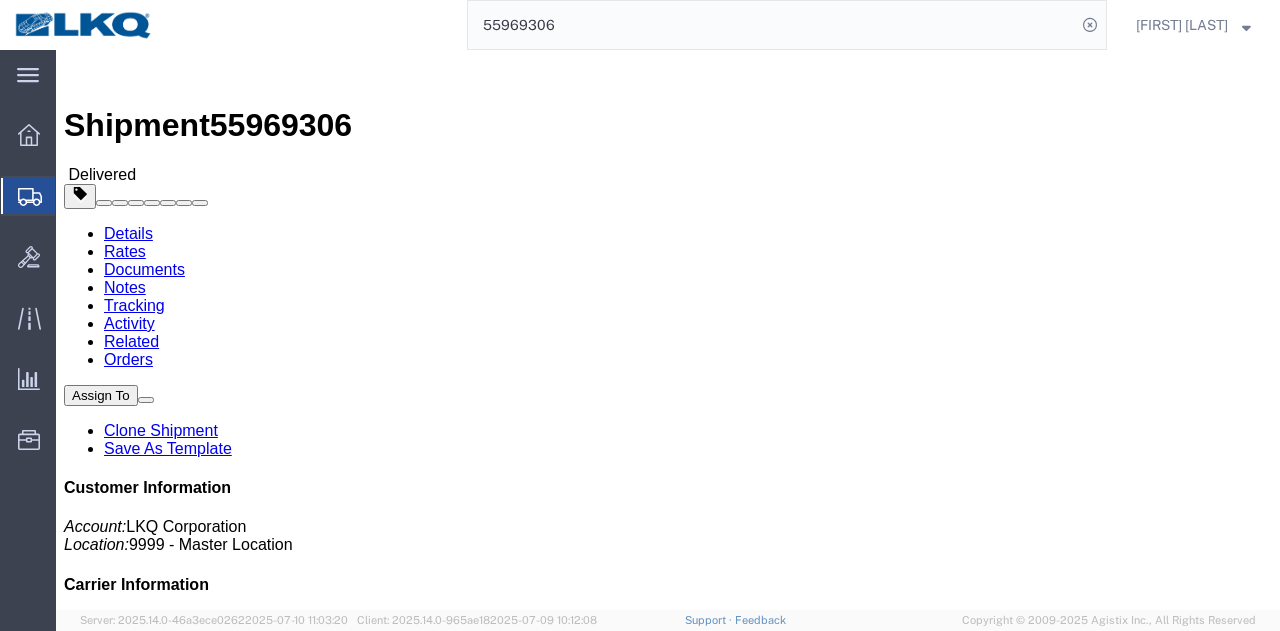 click on "Shipment Detail
Ship From 1742 North Texas - Wilmer (Chris Butler) 1742 500 Lavender Rd Wilmer, TX 75172 United States 8173491387 cbutler@lkqcorp.com   Schedule appointment Ship To
LKQ Corporation (Recievieng) 3392 1750 Riverfork Dr Huntington, IN 46750 United States 260-355-0089 Requested
Pickup & Delivery Dates
07/07/2025  08:00
-
07/07/2025  09:00  07/11/2025  09:00
-
07/11/2025  09:15 Edit Date and Time
Pickup Date:
Pickup Start Date Pickup Start Time Pickup Open Date and Time Jul 07 2025 8:00 AM Pickup Close Date Pickup Close Time
Pickup Close Date and Time
Jul 07 2025 9:00 AM
Delivery by Date
Delivery Start Date Delivery Start Time
Deliver Open Date and Time
Jul 11 2025 9:00 AM Deliver Close Date Deliver Close Time
Deliver Close Date and Time
Jul 11 2025 9:15 AM Cancel Open Time 8:00 AM Apply" 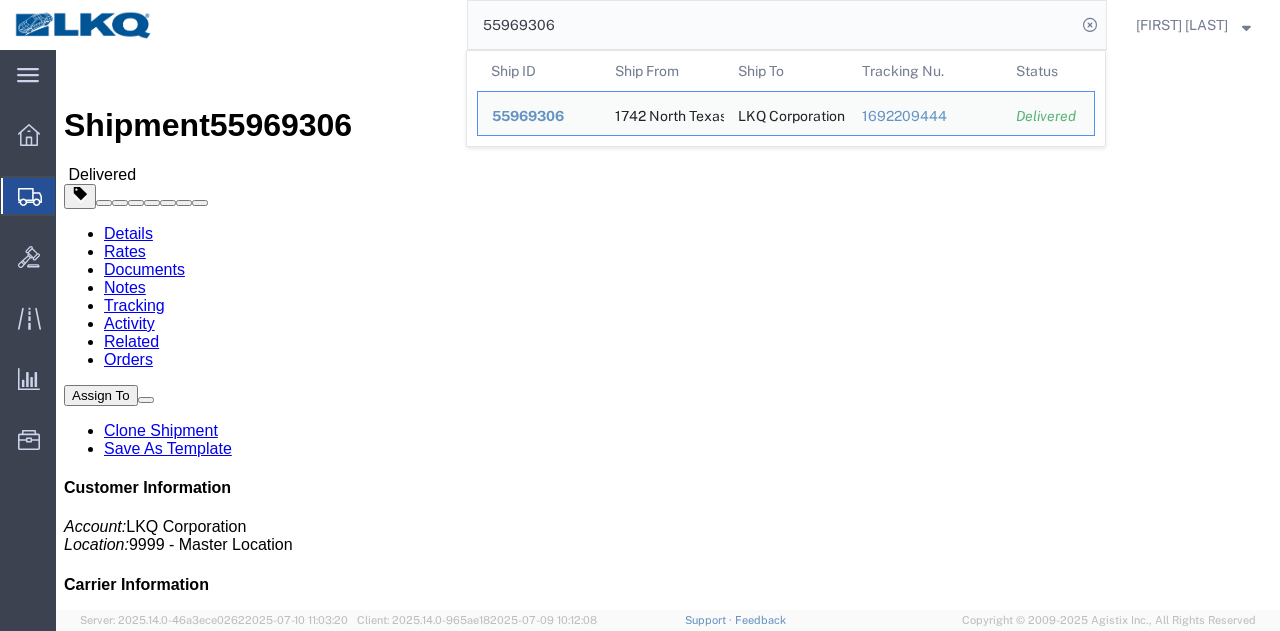 paste on "6113411" 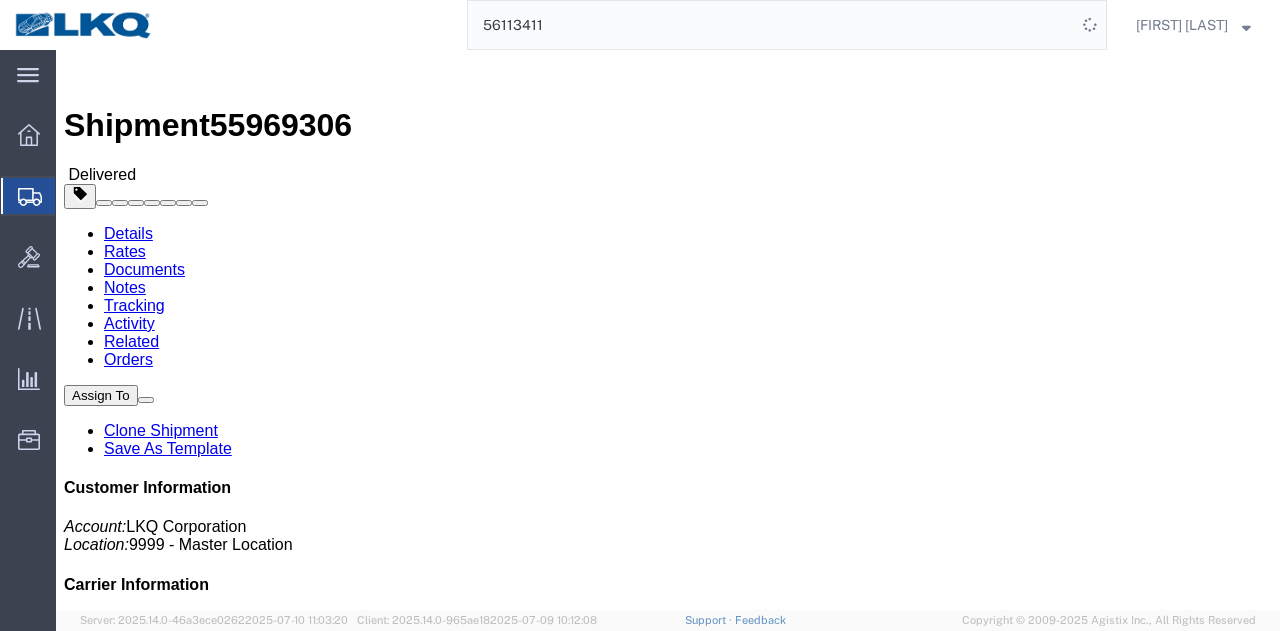 click on "Ship From 1742 North Texas - Wilmer (Chris Butler) 1742 500 Lavender Rd Wilmer, TX 75172 United States 8173491387 cbutler@lkqcorp.com   Schedule appointment Ship To
LKQ Corporation (Recievieng) 3392 1750 Riverfork Dr Huntington, IN 46750 United States 260-355-0089 Requested
Pickup & Delivery Dates
07/07/2025  08:00
-
07/07/2025  09:00  07/11/2025  09:00
-
07/11/2025  09:15 Edit Date and Time
Pickup Date:
Pickup Start Date Pickup Start Time Pickup Open Date and Time Jul 07 2025 8:00 AM Pickup Close Date Pickup Close Time
Pickup Close Date and Time
Jul 07 2025 9:00 AM
Delivery by Date
Delivery Start Date Delivery Start Time
Deliver Open Date and Time
Jul 11 2025 9:00 AM Deliver Close Date Deliver Close Time
Deliver Close Date and Time
Jul 11 2025 9:15 AM Cancel
Save
8:00 AM" 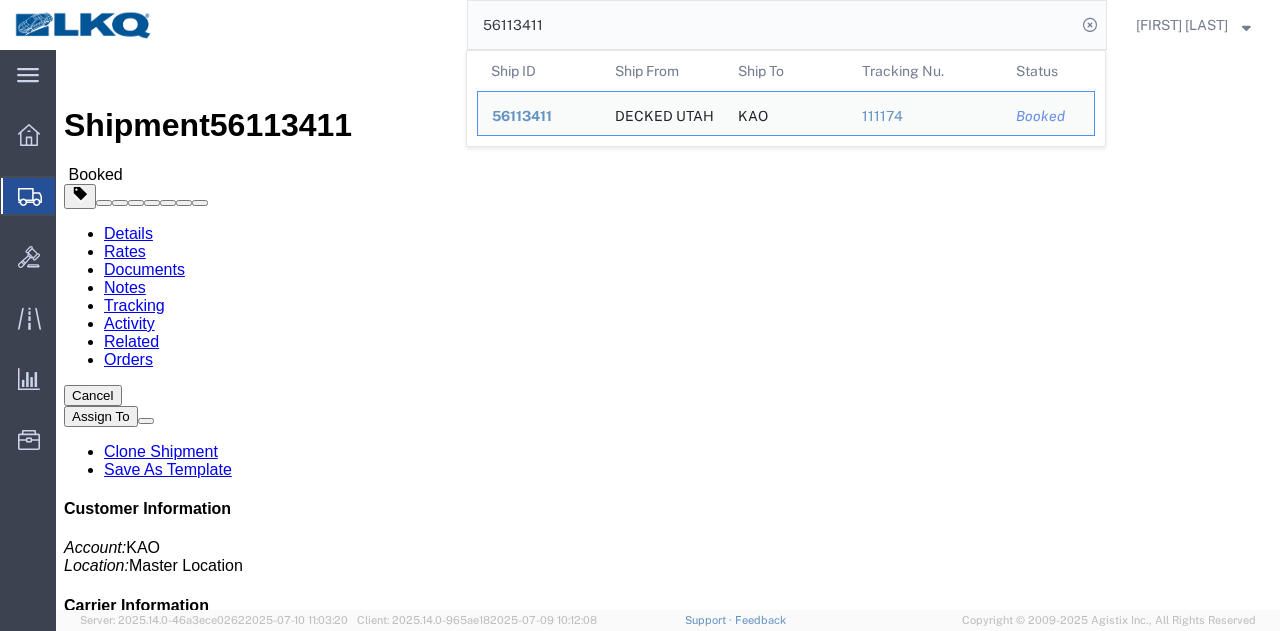 click on "Leg 1 - Truckload Vehicle 1: Standard Dry Van (53 Feet) Number of trucks: 1" 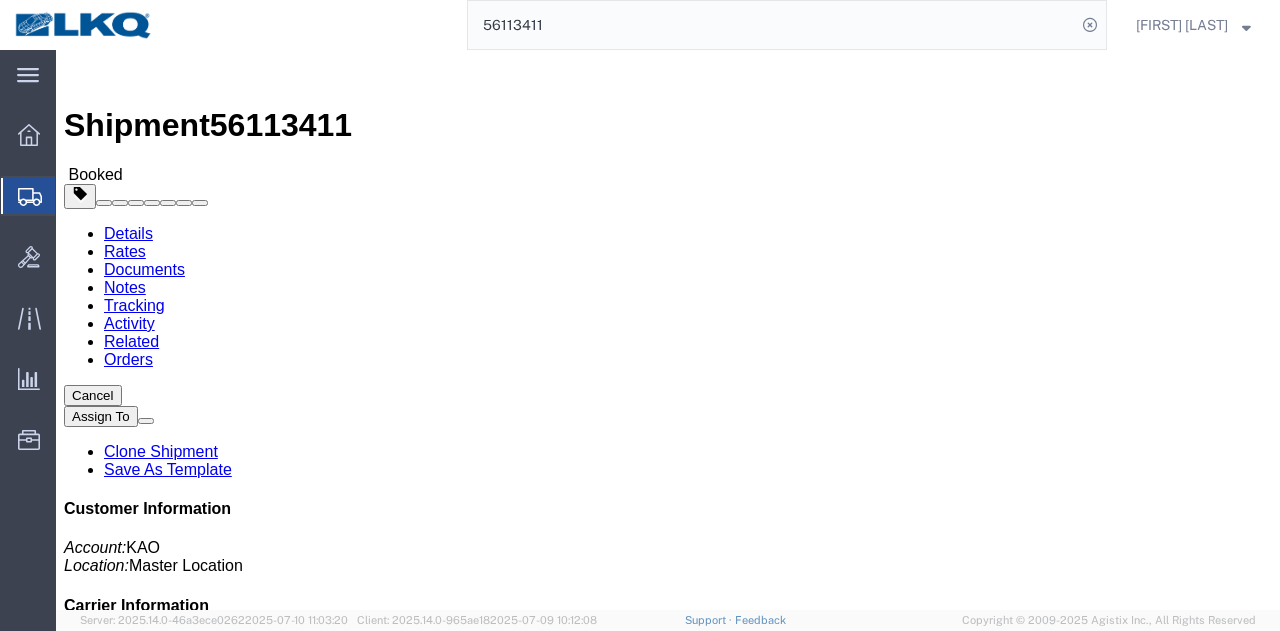 click on "Leg 1 - Truckload Vehicle 1: Standard Dry Van (53 Feet) Number of trucks: 1" 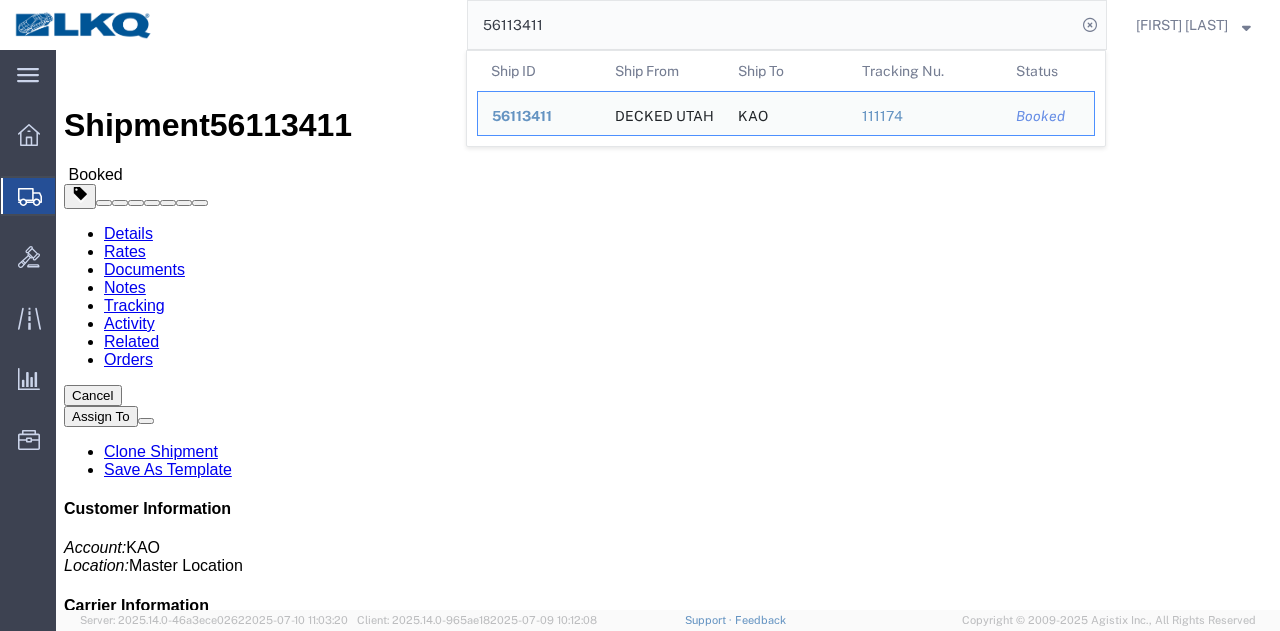 click on "56113411" 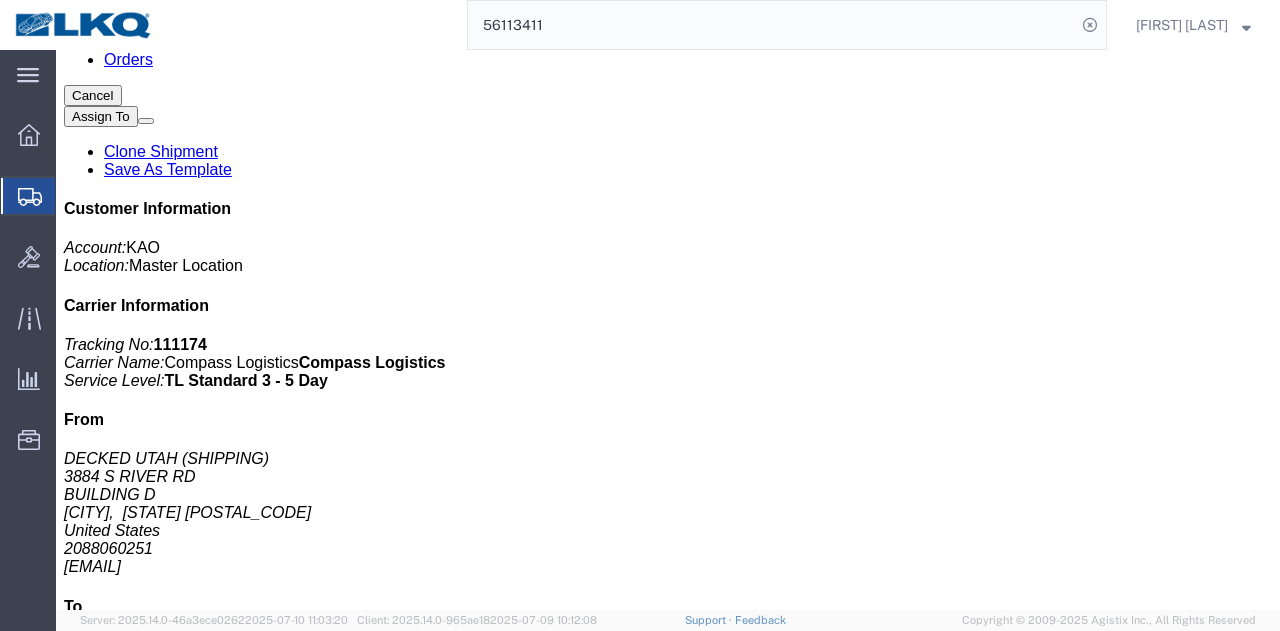 scroll, scrollTop: 0, scrollLeft: 0, axis: both 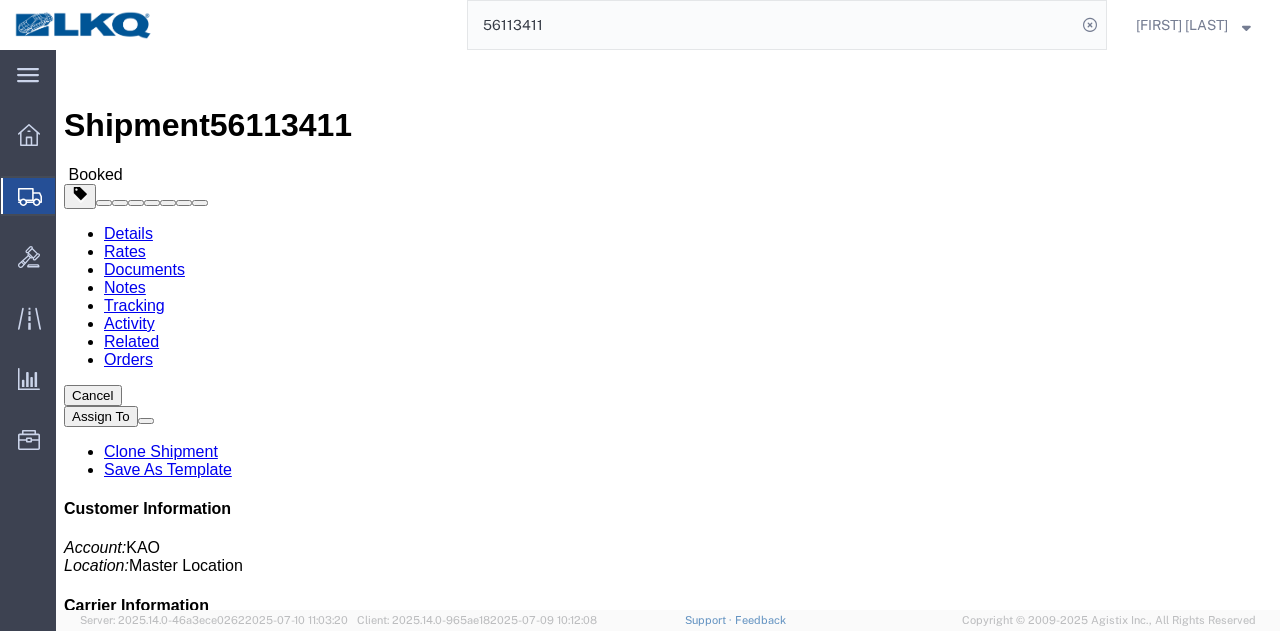 click on "KAO (RECEIVING) 8686 635 Ocoee Business Parkway Suite 40 Ocoee, FL 34761 United States 214-897-6413" 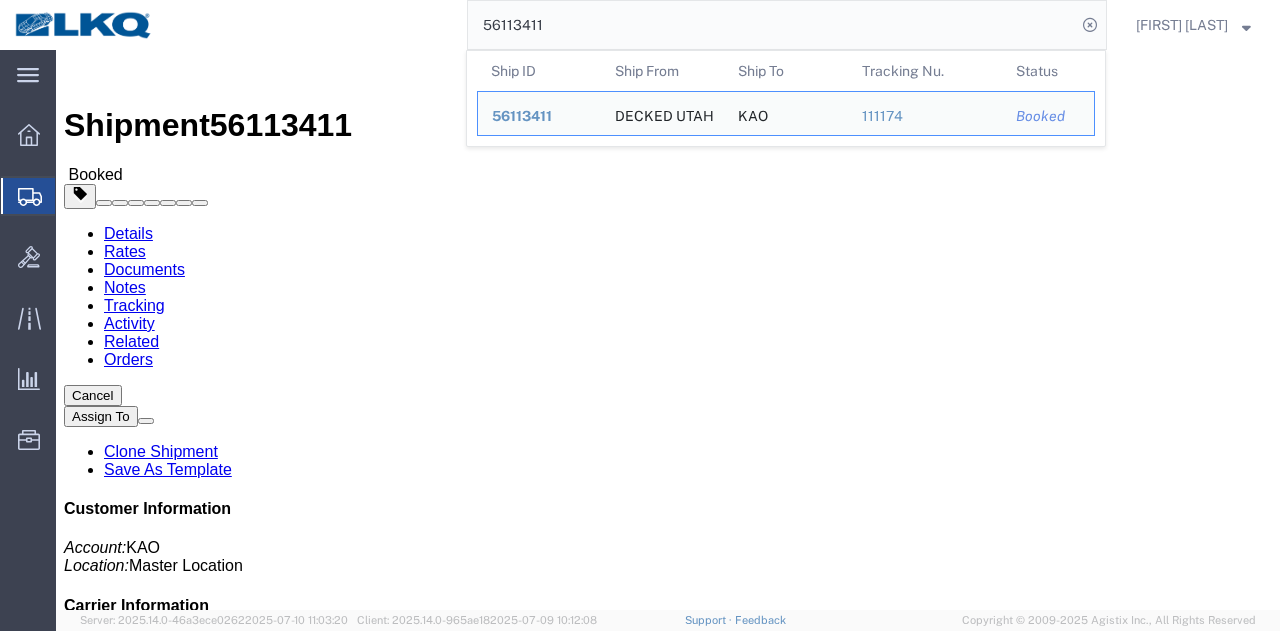 click on "56113411" 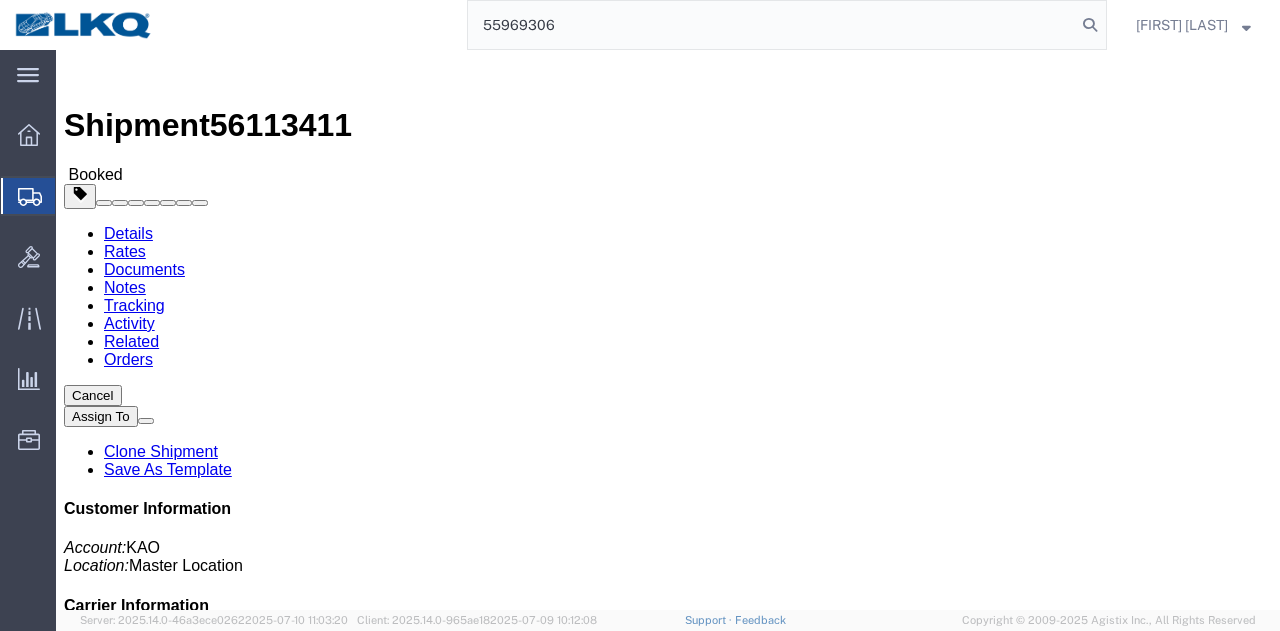 type on "55969306" 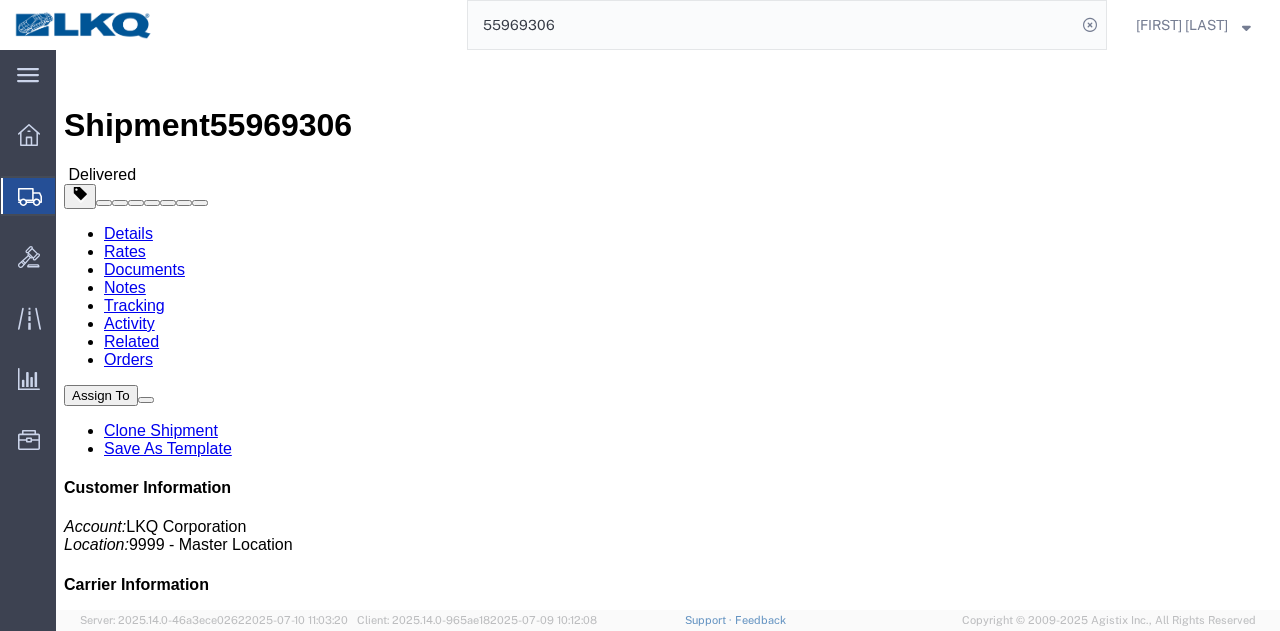 click on "Tracking" 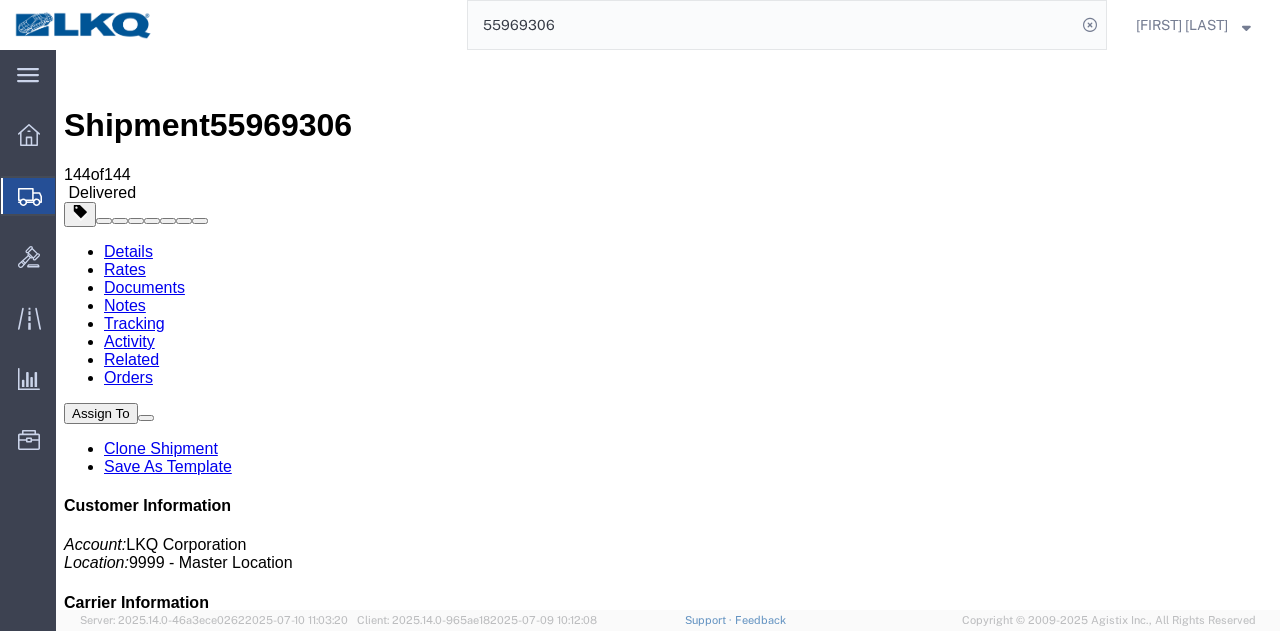 click on "Add New Tracking" at bounding box center (229, 1138) 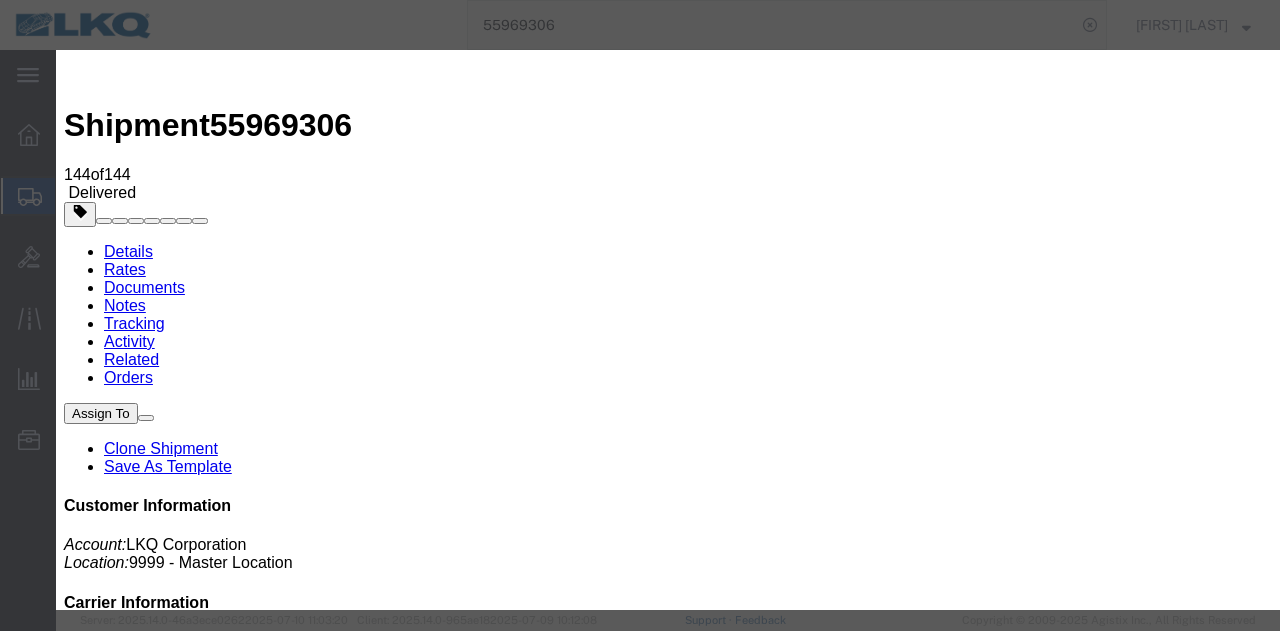 type on "07/11/2025" 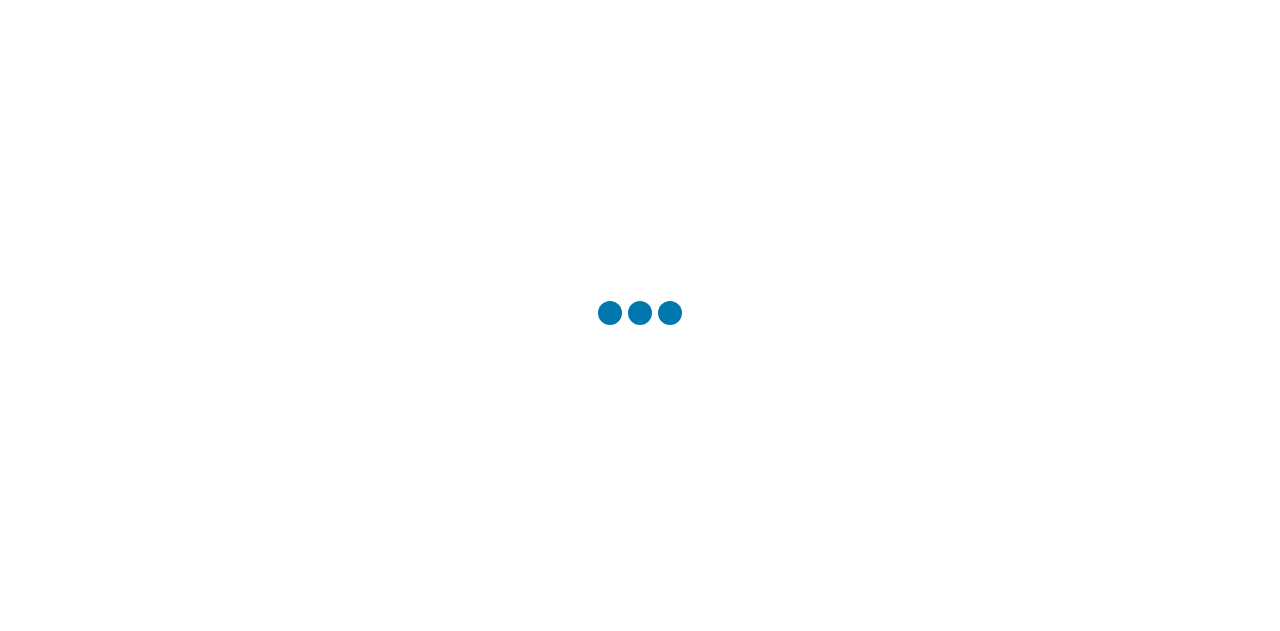 scroll, scrollTop: 0, scrollLeft: 0, axis: both 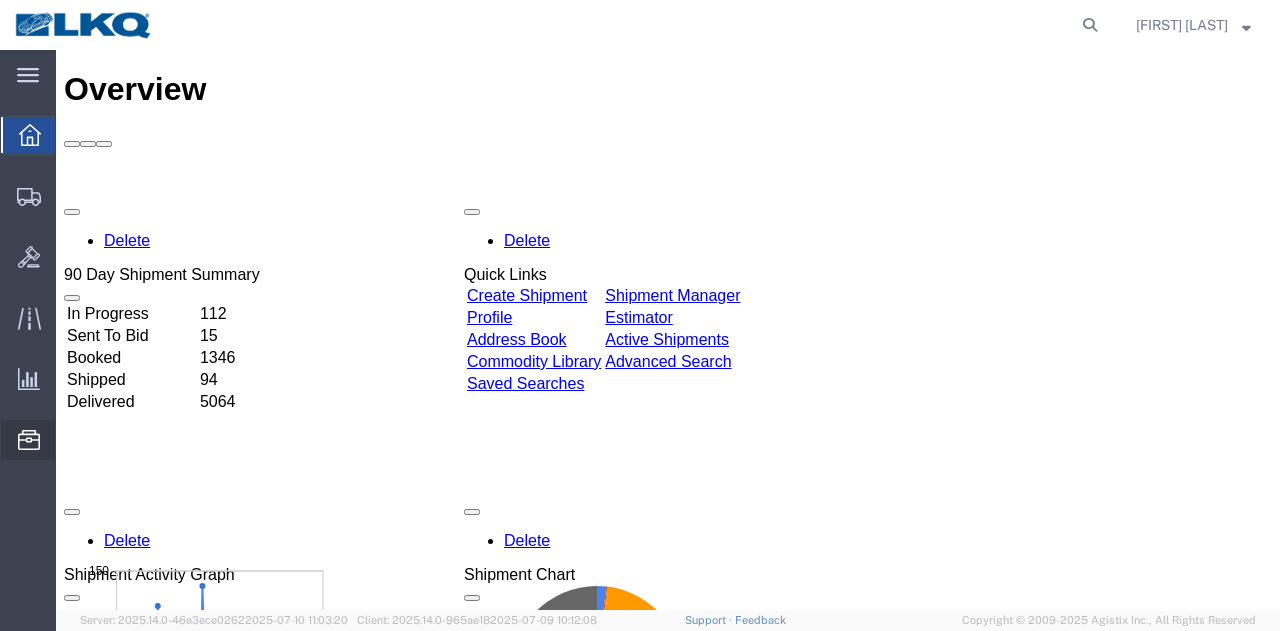 click on "Location Appointment" 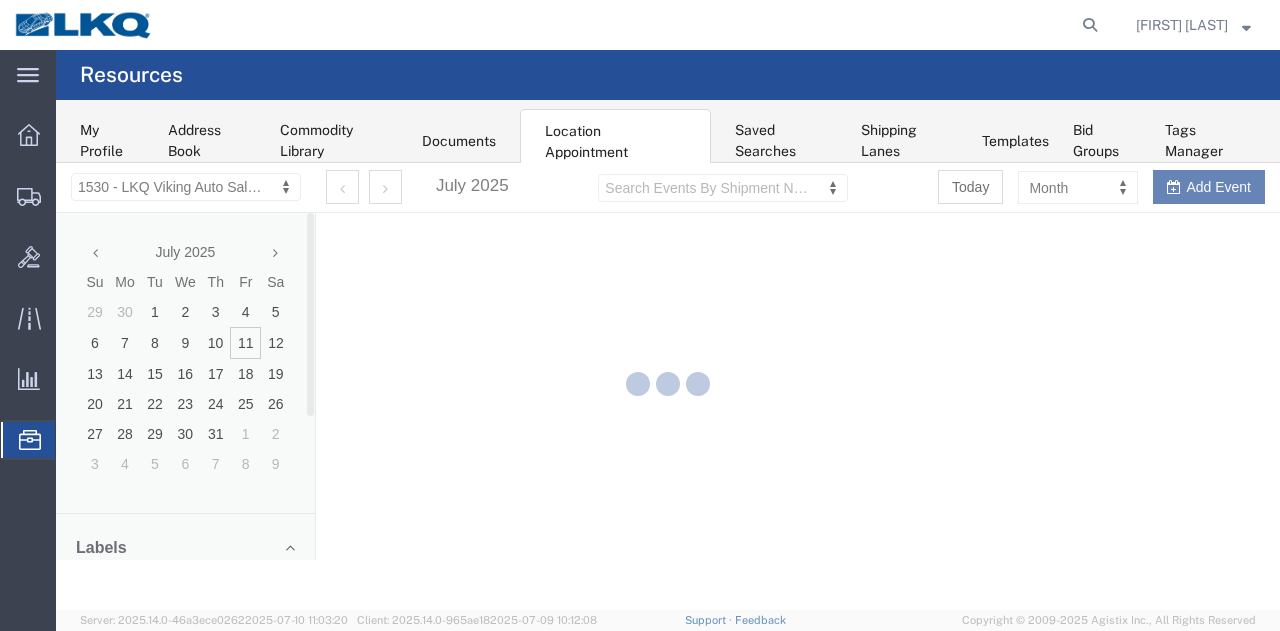 scroll, scrollTop: 0, scrollLeft: 0, axis: both 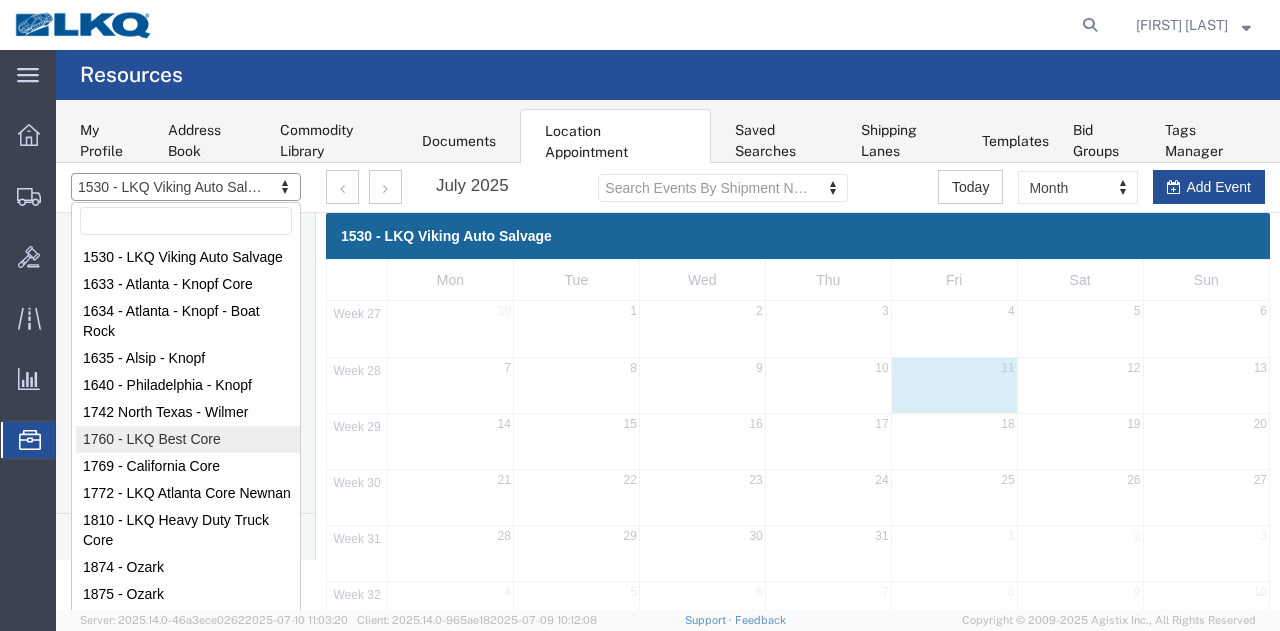 select on "27634" 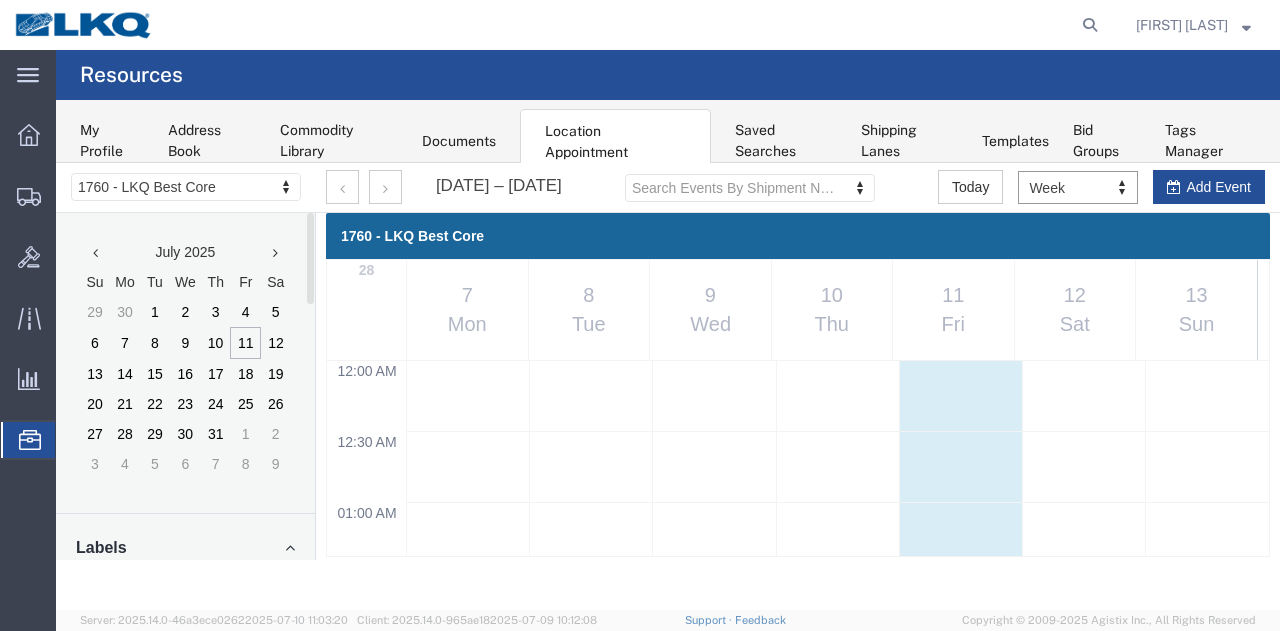 scroll, scrollTop: 849, scrollLeft: 0, axis: vertical 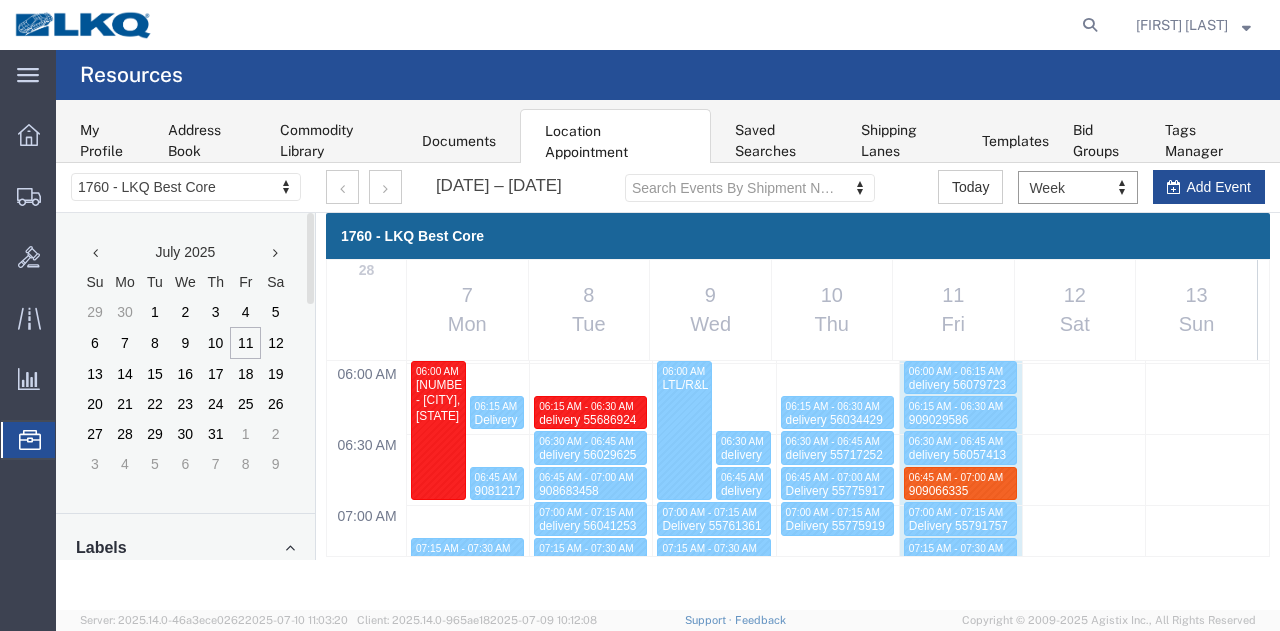 click on "Resources" 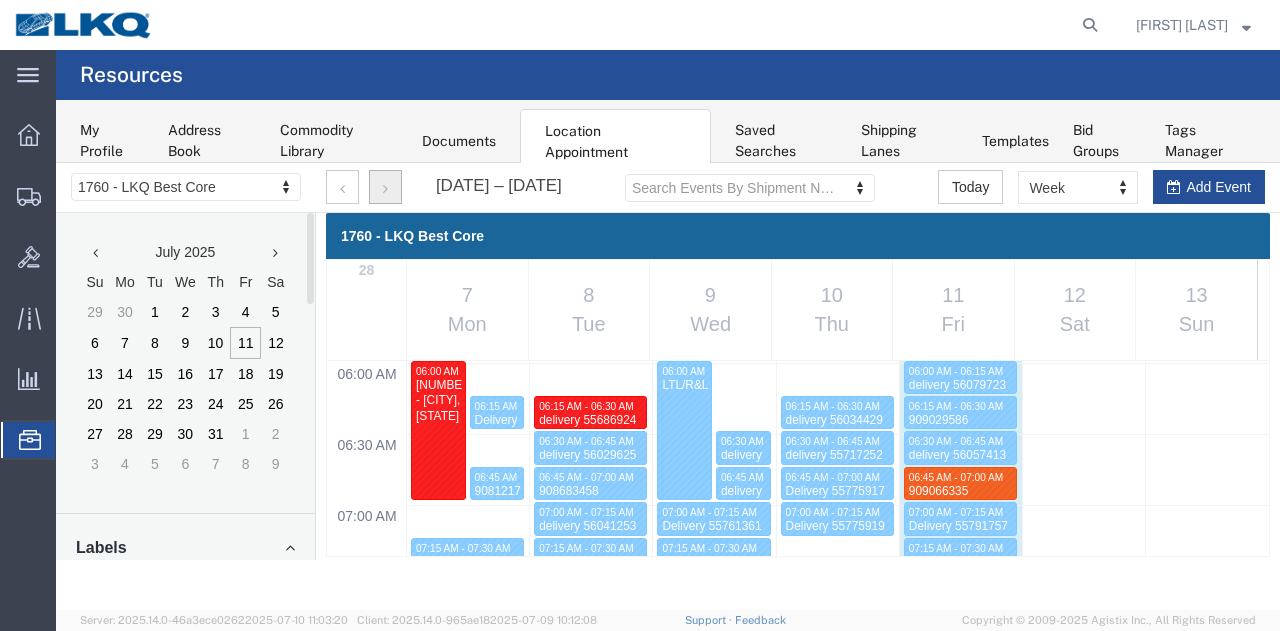 click at bounding box center (385, 187) 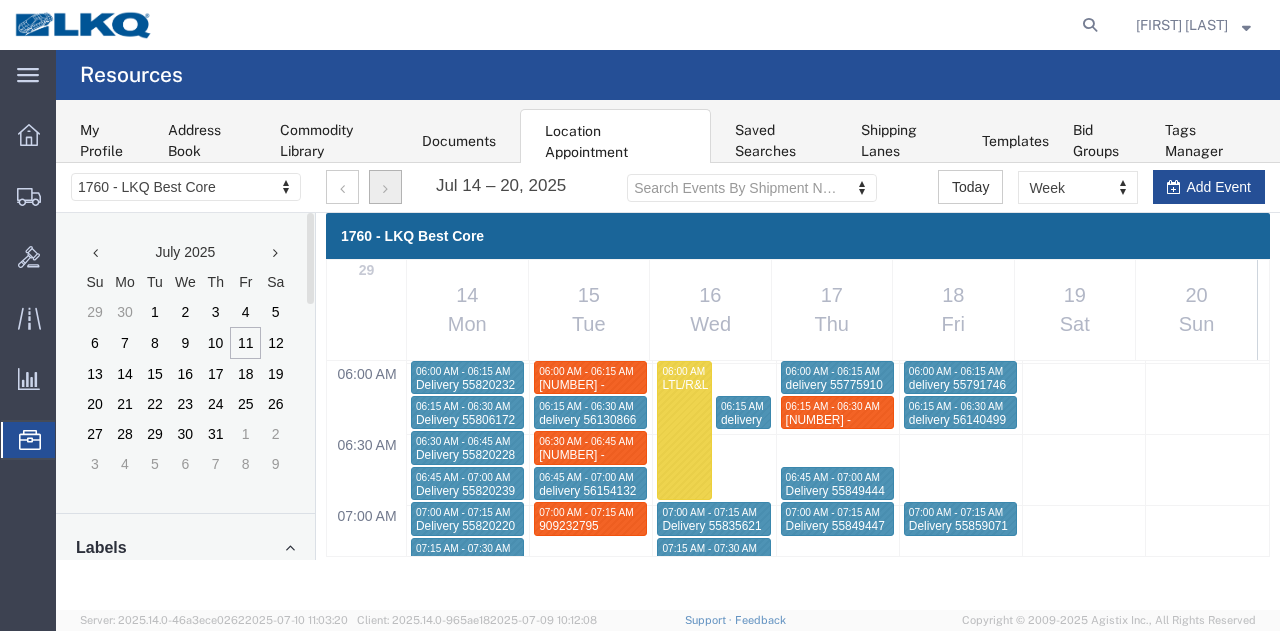 type 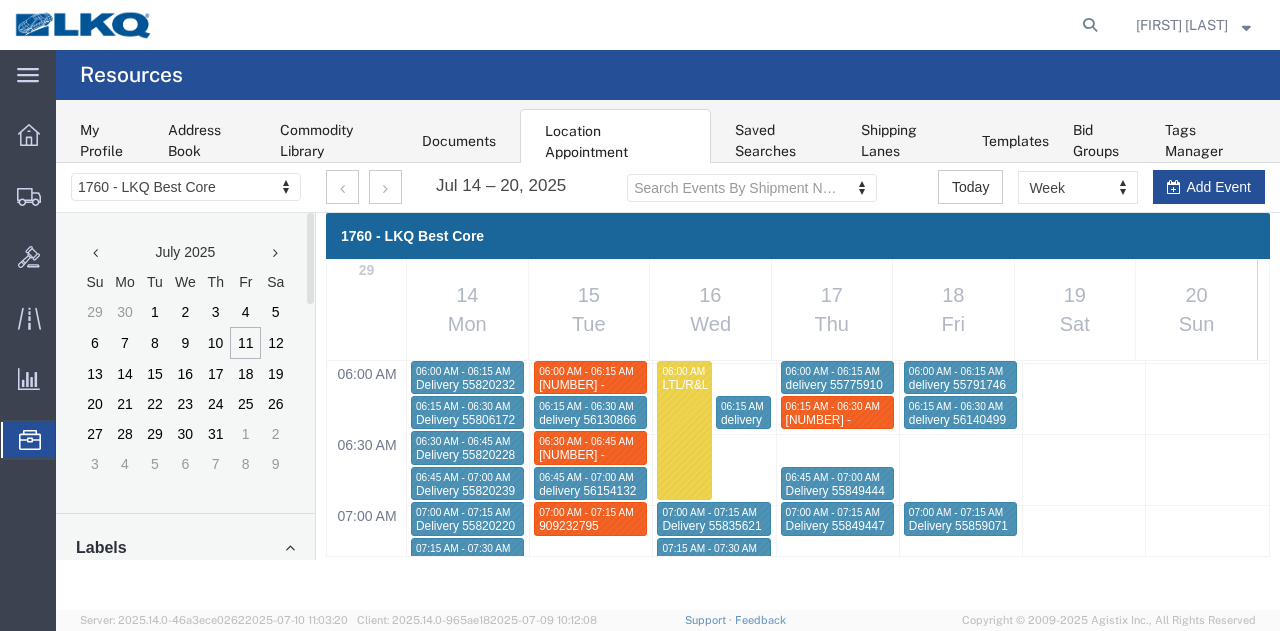 scroll, scrollTop: 1376, scrollLeft: 0, axis: vertical 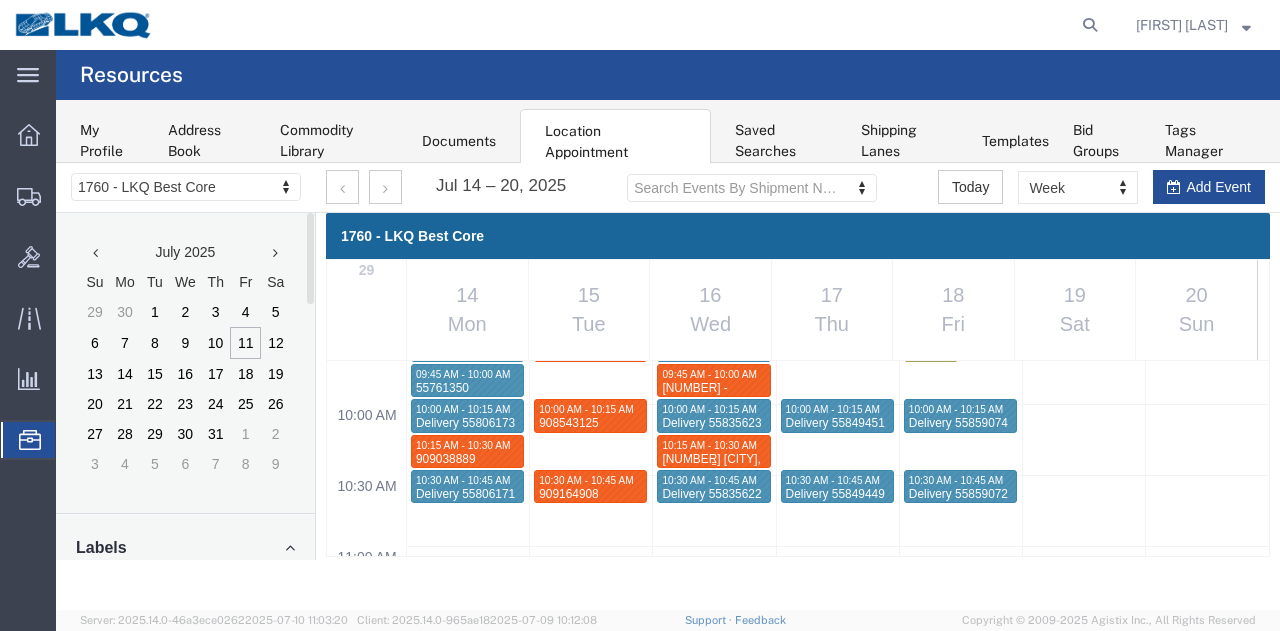 click on "10:15 AM - 10:30 AM" at bounding box center (709, 445) 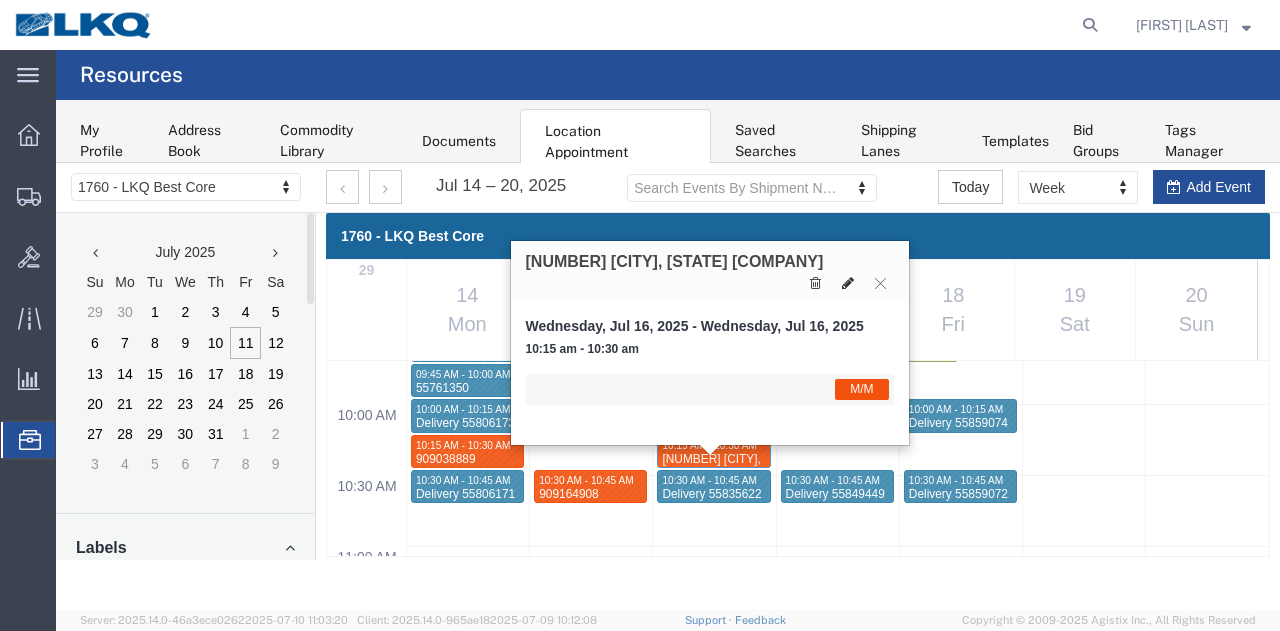 click at bounding box center [848, 283] 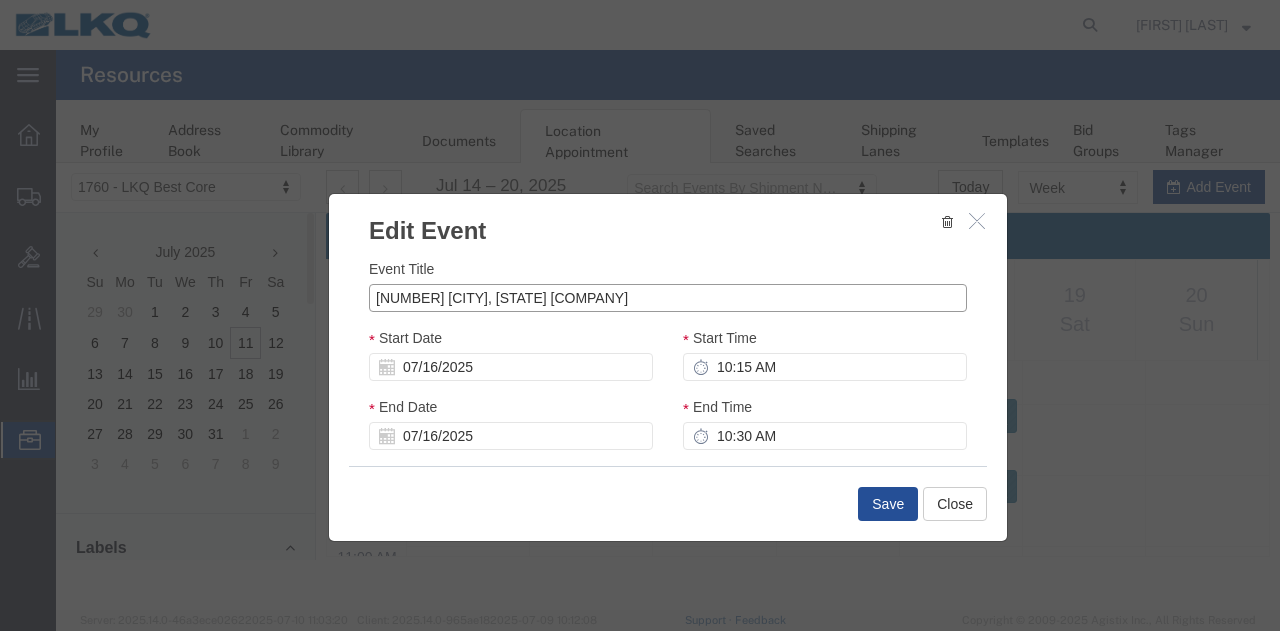 click on "908816839 Terrell, TX CFI Drive" at bounding box center [668, 298] 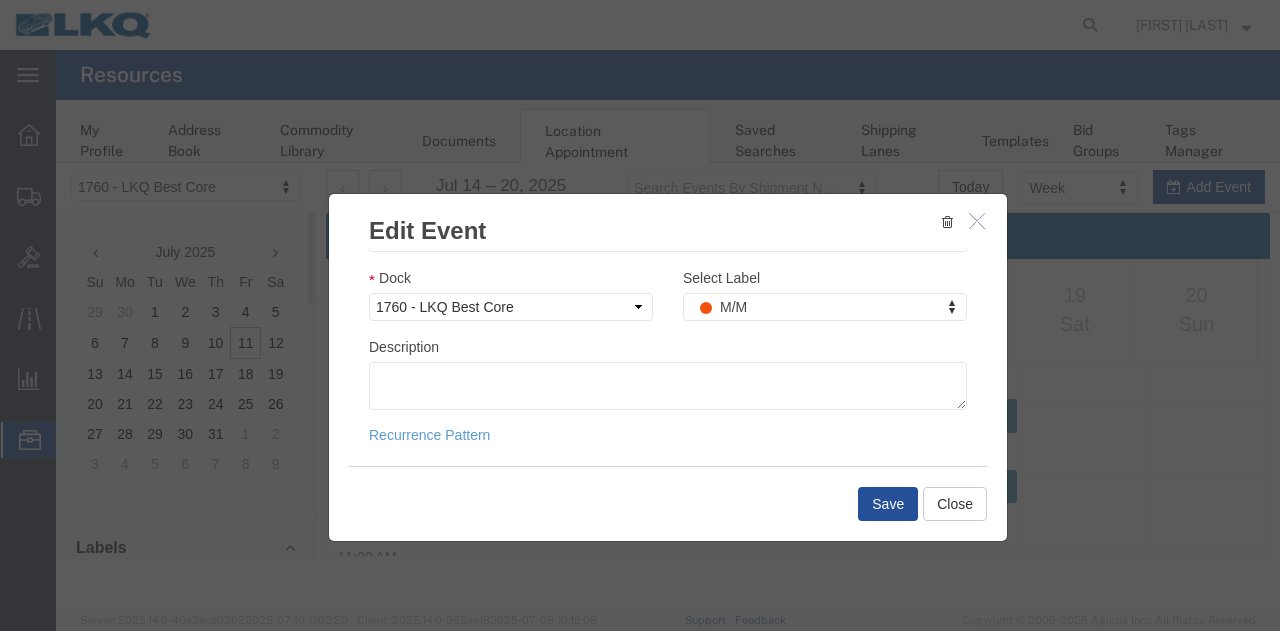 scroll, scrollTop: 339, scrollLeft: 0, axis: vertical 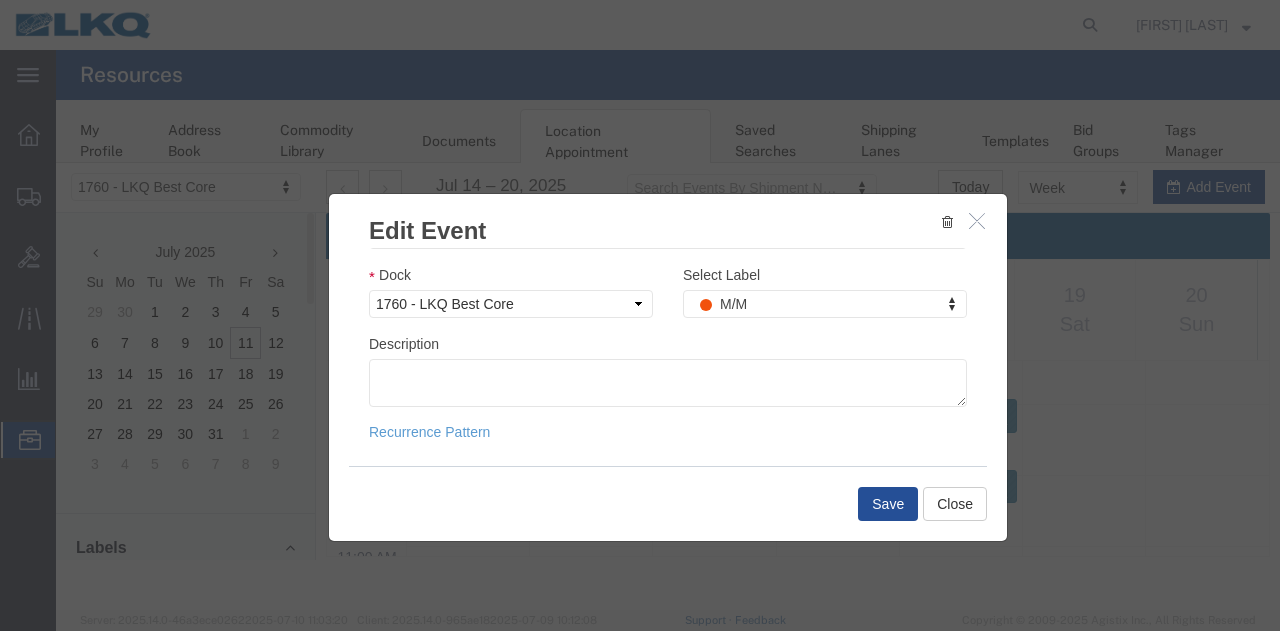 type on "908886447" 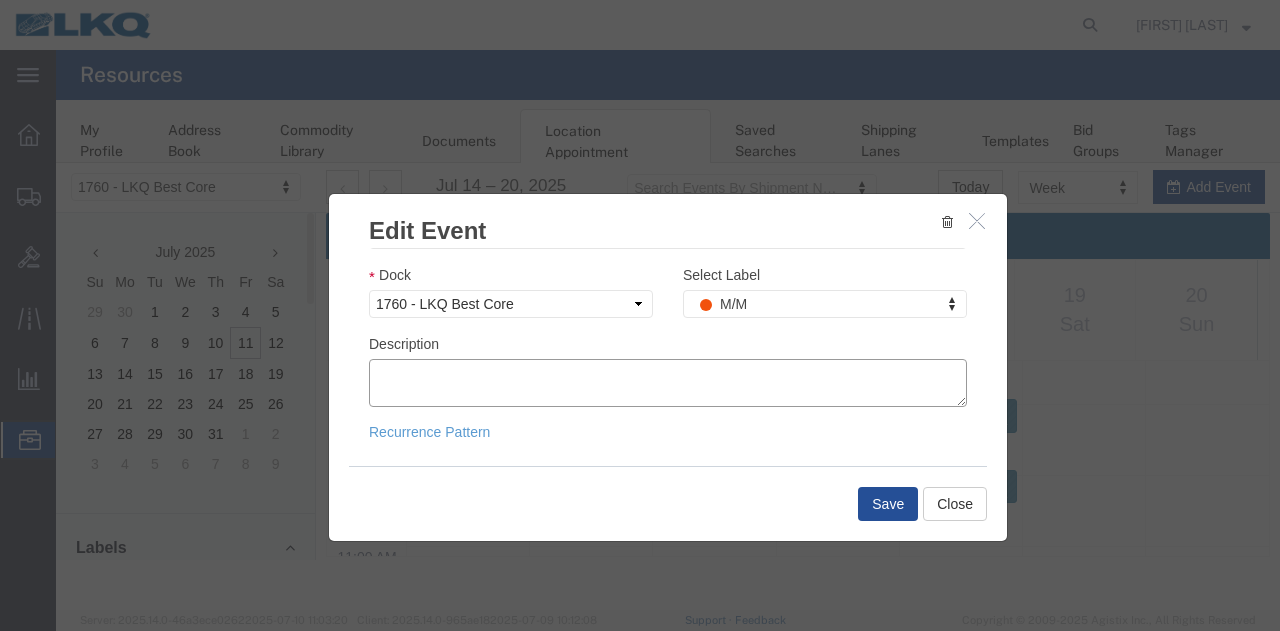 click on "Description" at bounding box center [668, 383] 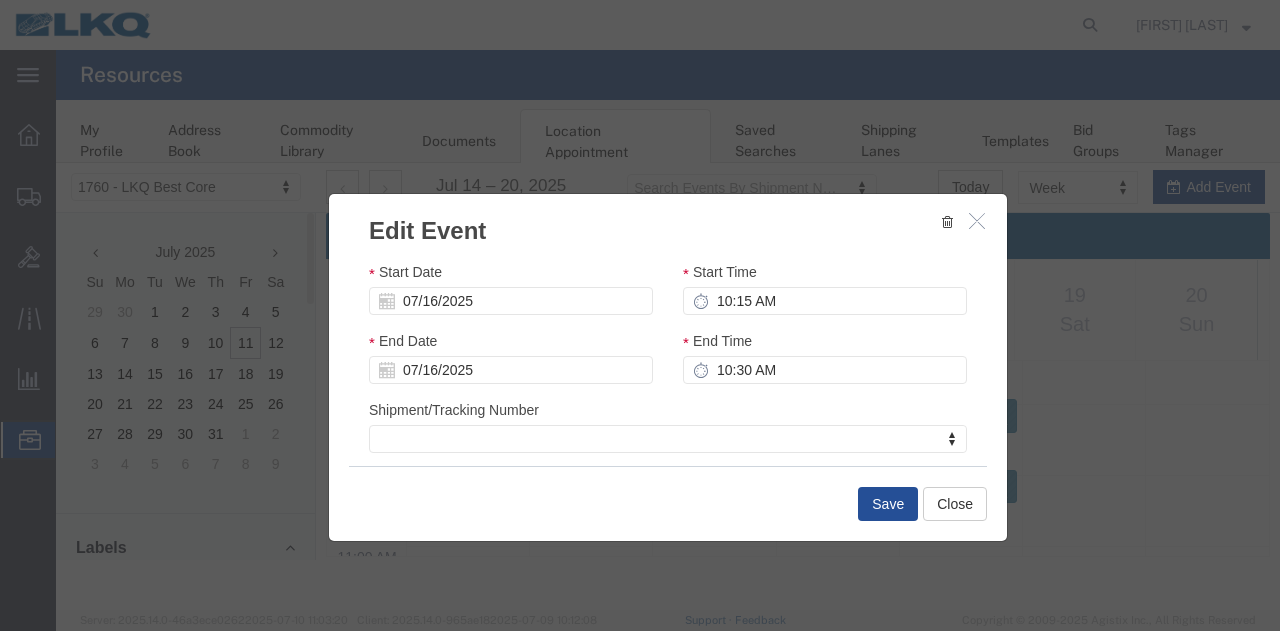 scroll, scrollTop: 39, scrollLeft: 0, axis: vertical 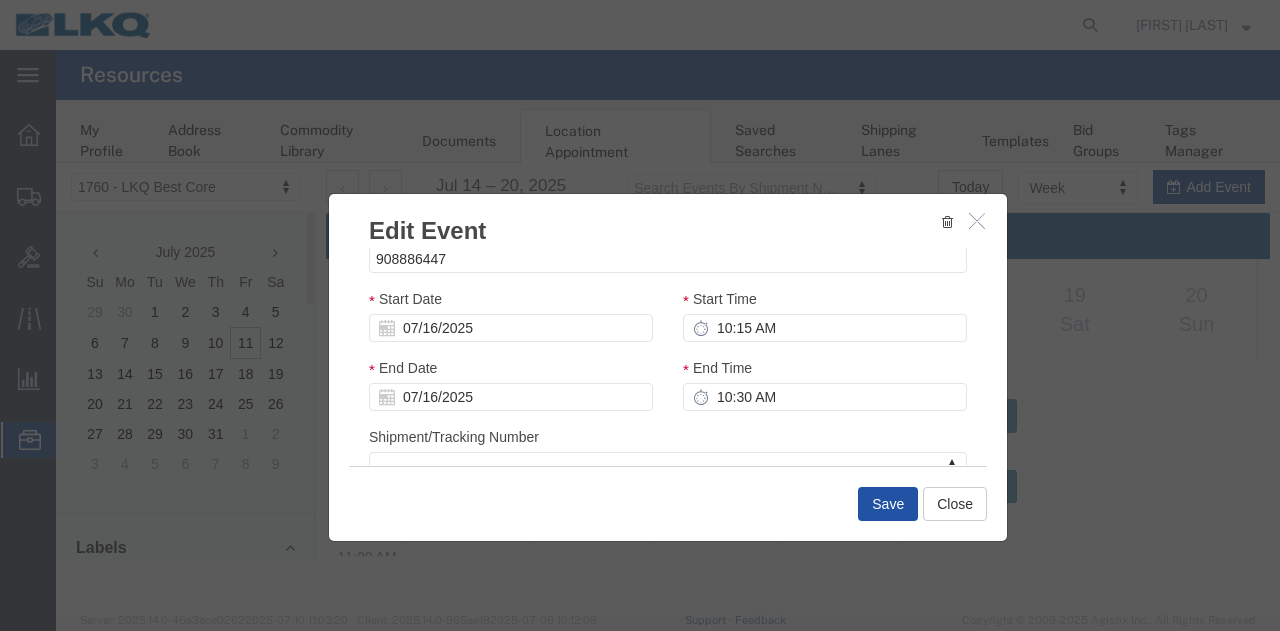 type on "908886447" 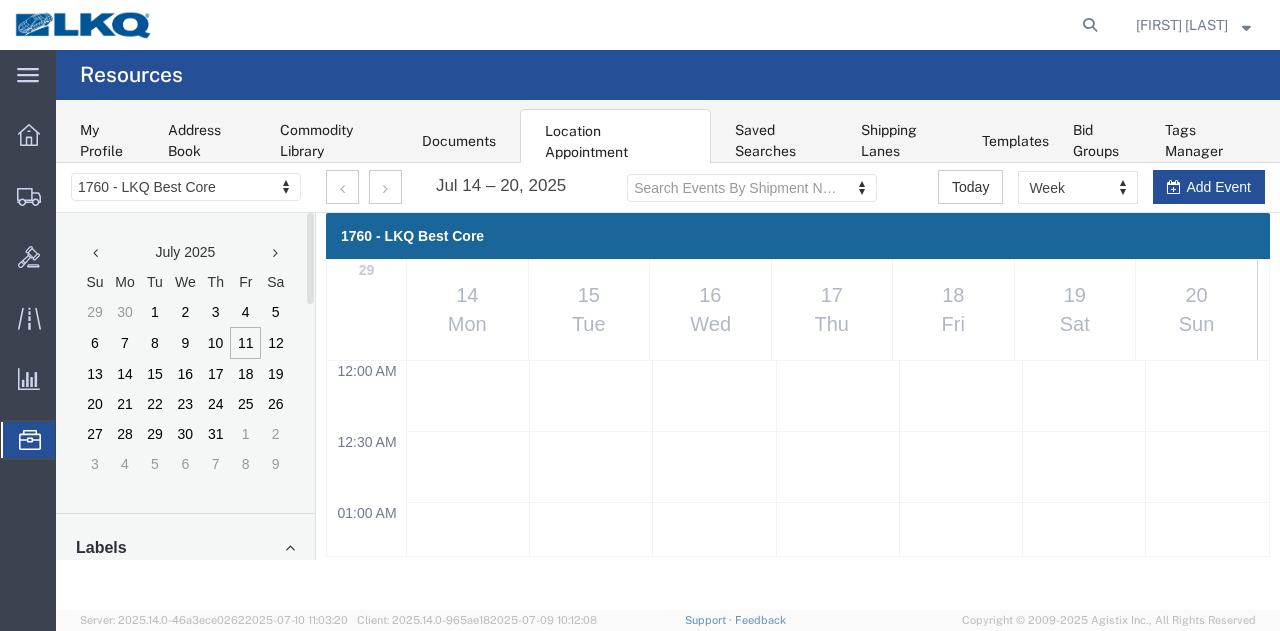 scroll, scrollTop: 1376, scrollLeft: 0, axis: vertical 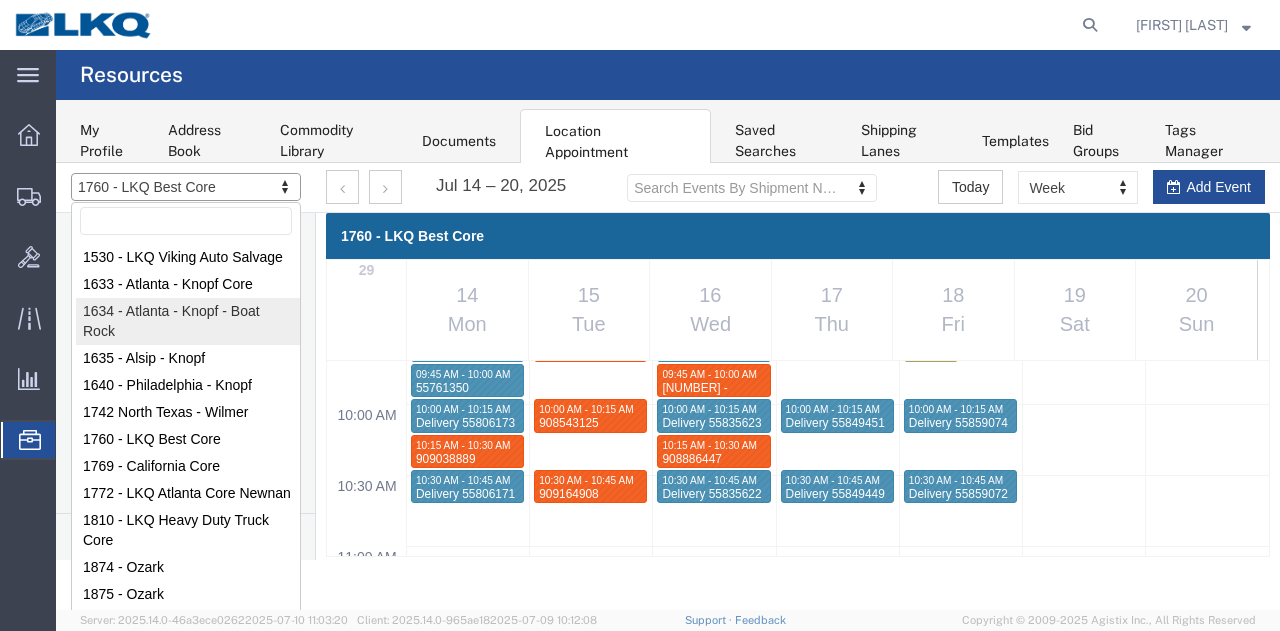 drag, startPoint x: 155, startPoint y: 333, endPoint x: 1042, endPoint y: 198, distance: 897.2146 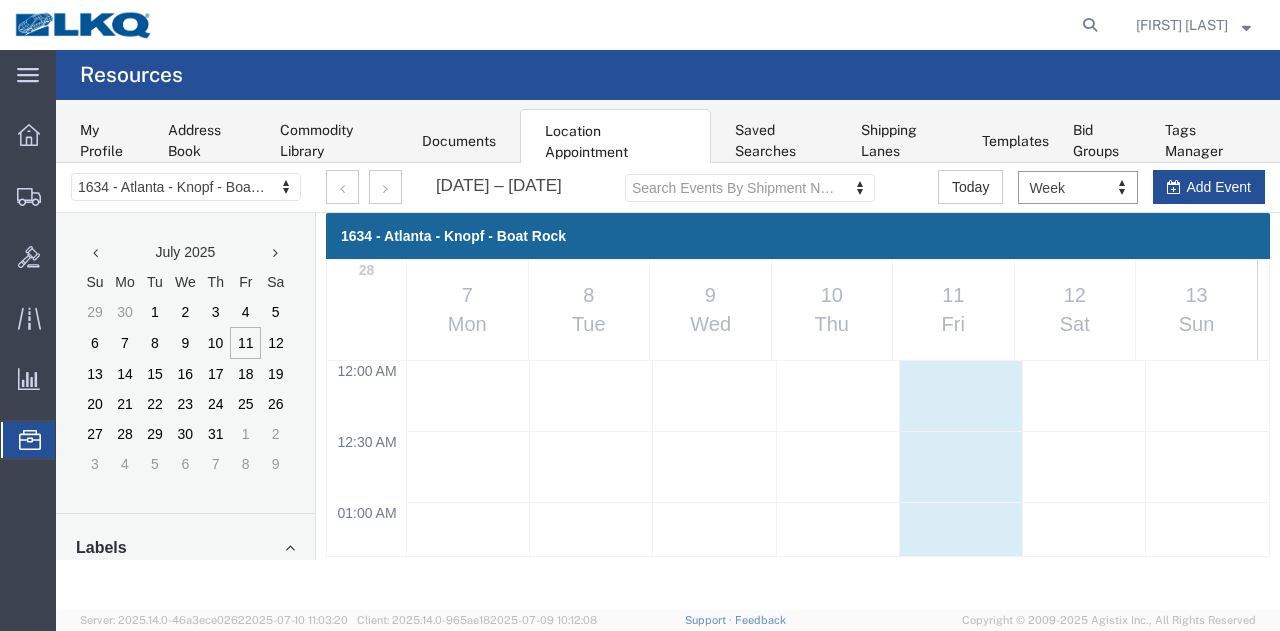 scroll, scrollTop: 849, scrollLeft: 0, axis: vertical 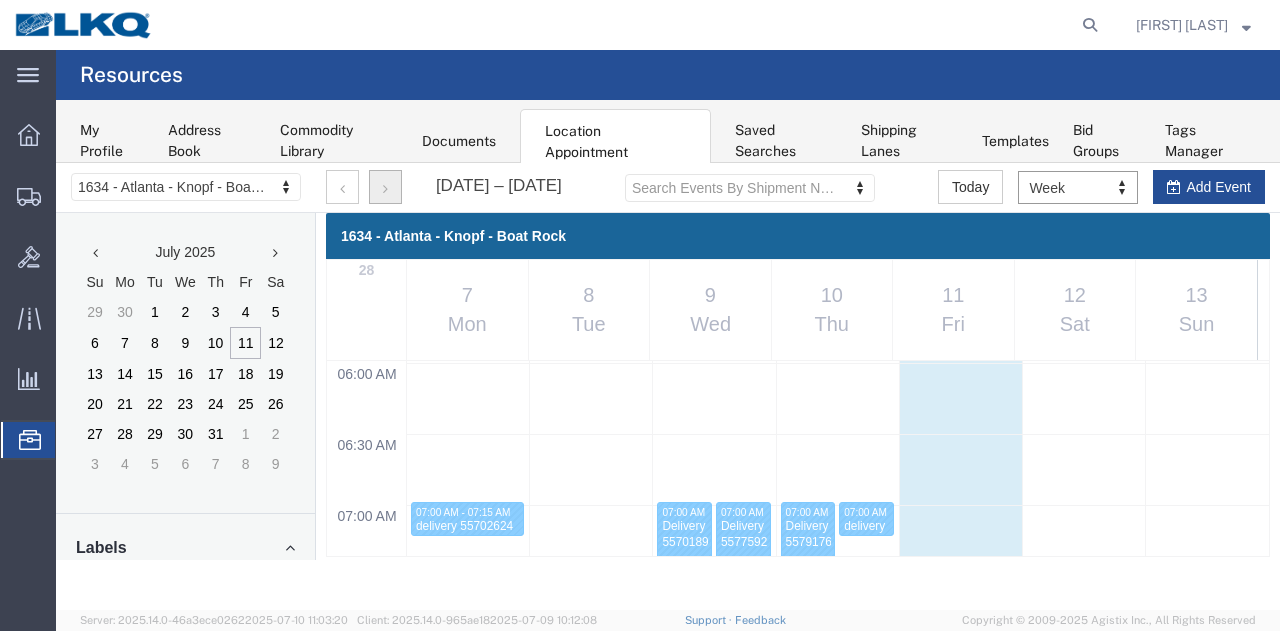 click at bounding box center [385, 187] 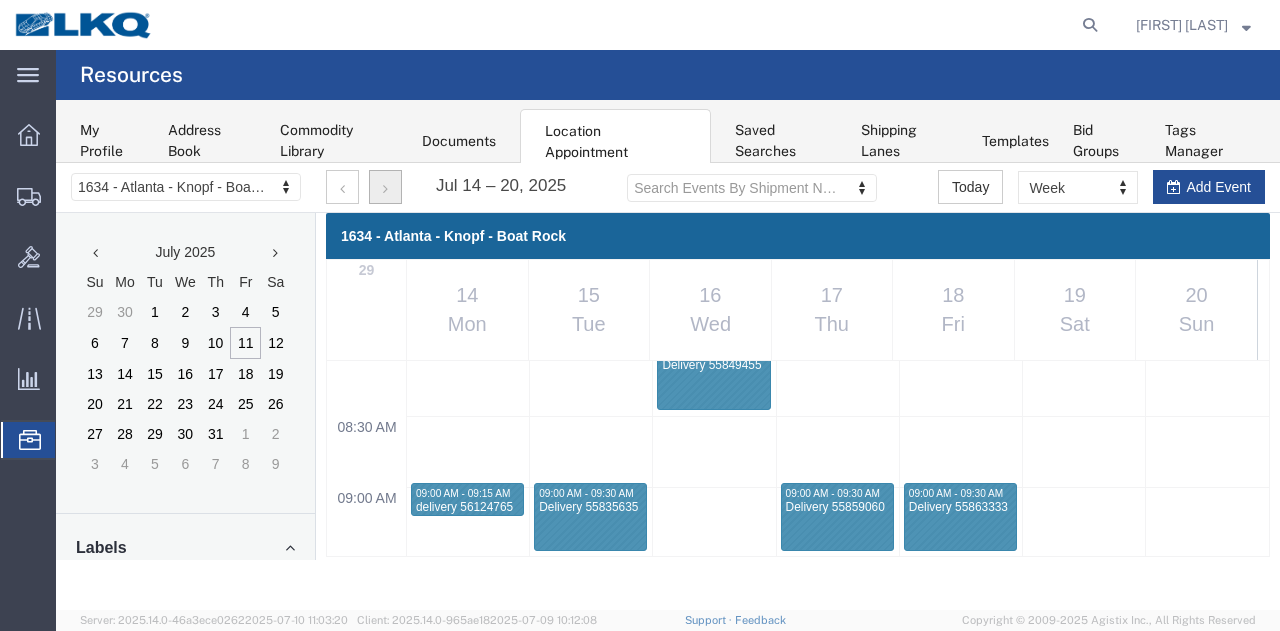 scroll, scrollTop: 1249, scrollLeft: 0, axis: vertical 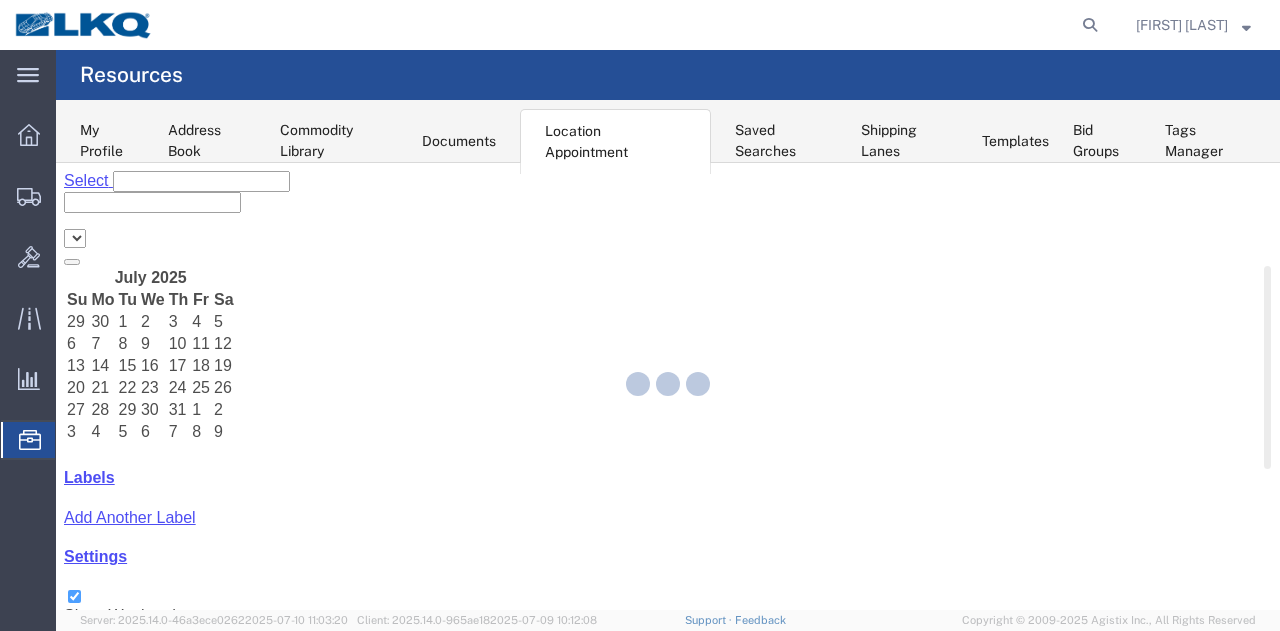 select on "27560" 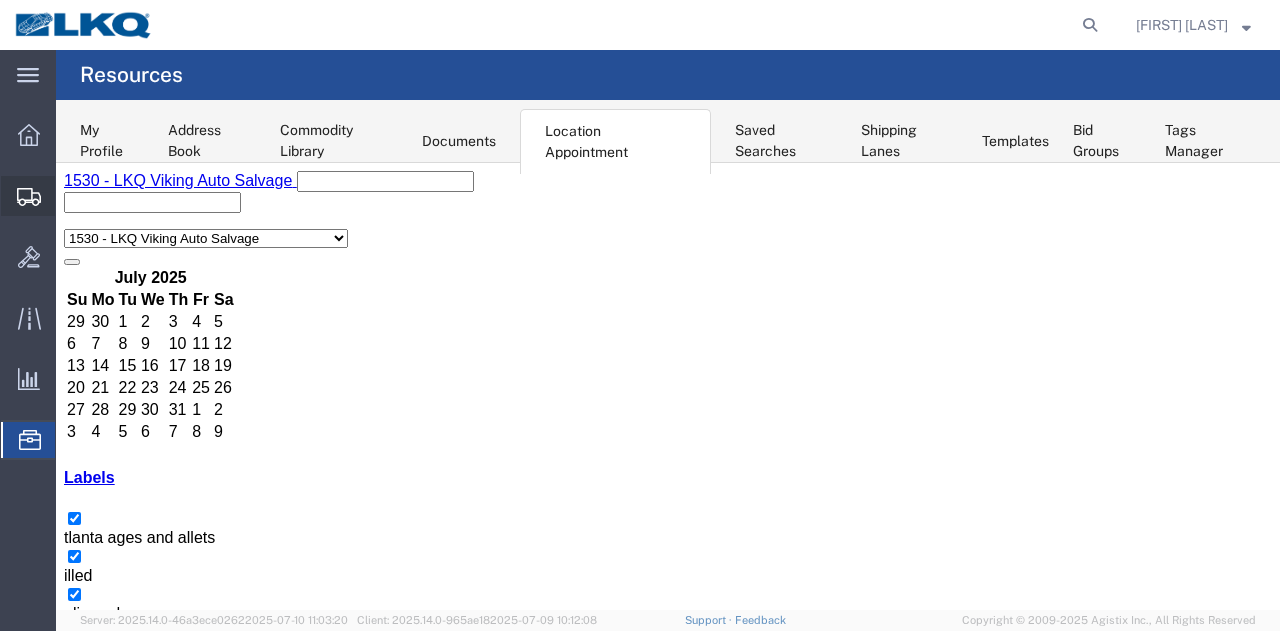 click on "Shipment Manager" 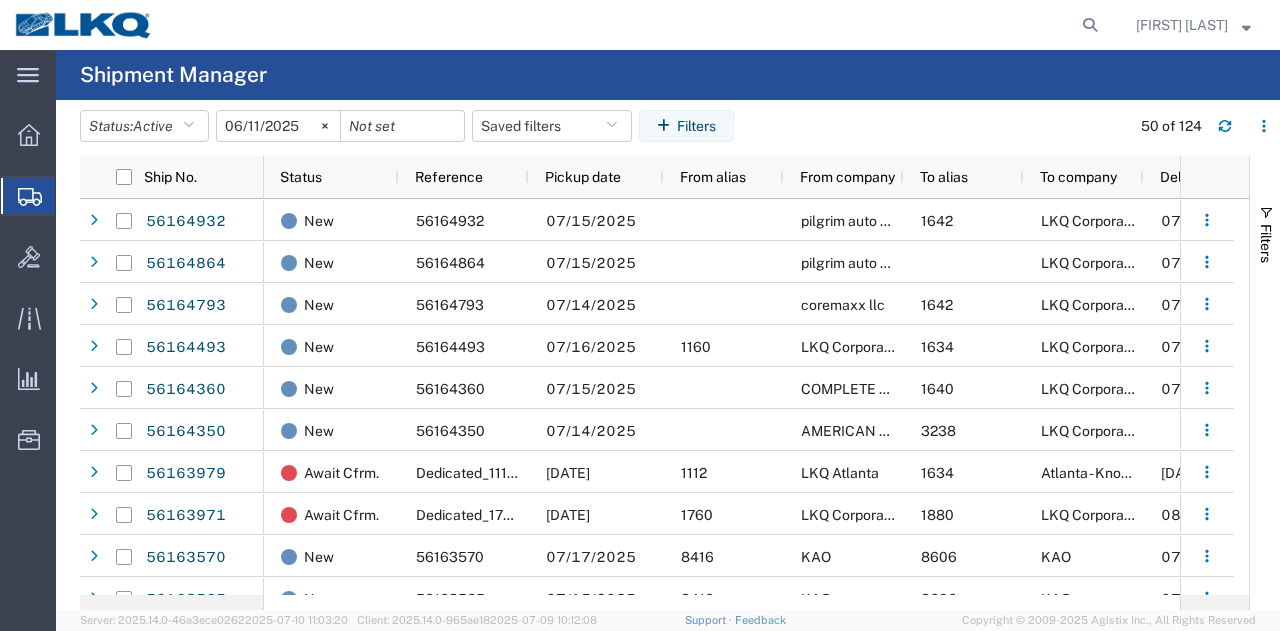 click on "Status:  Active Active All Approved Booked Canceled Delivered Denied New On Hold Pending Returned Shipped 2025-06-11
Saved filters   Filters" 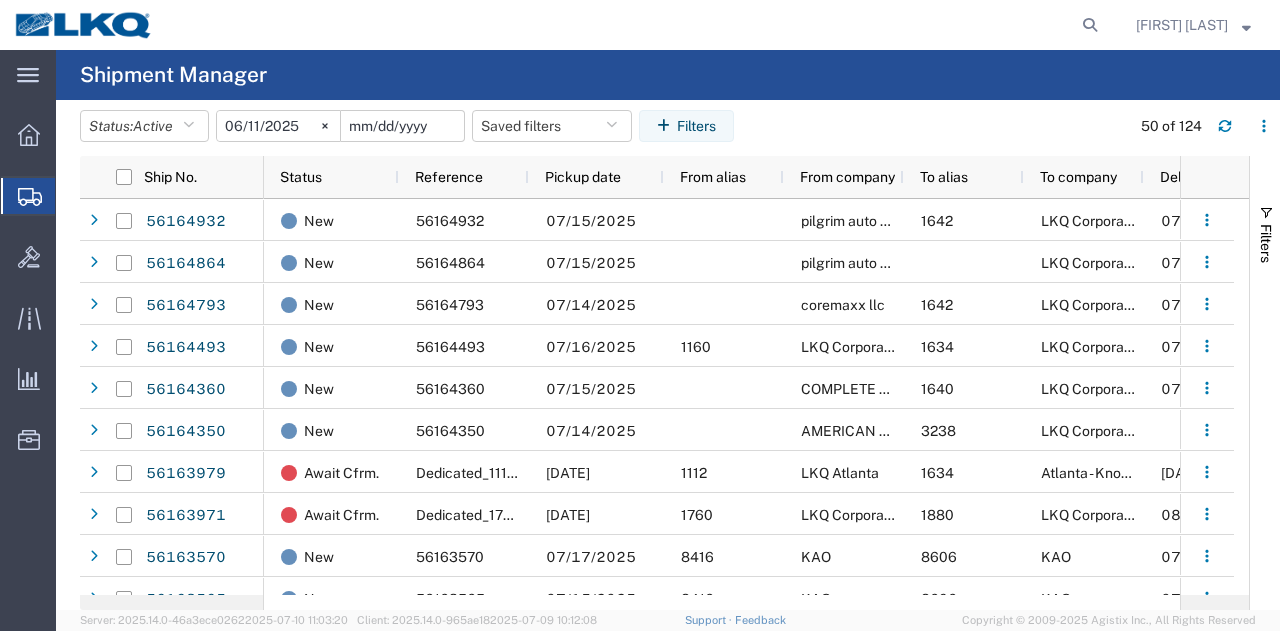 click 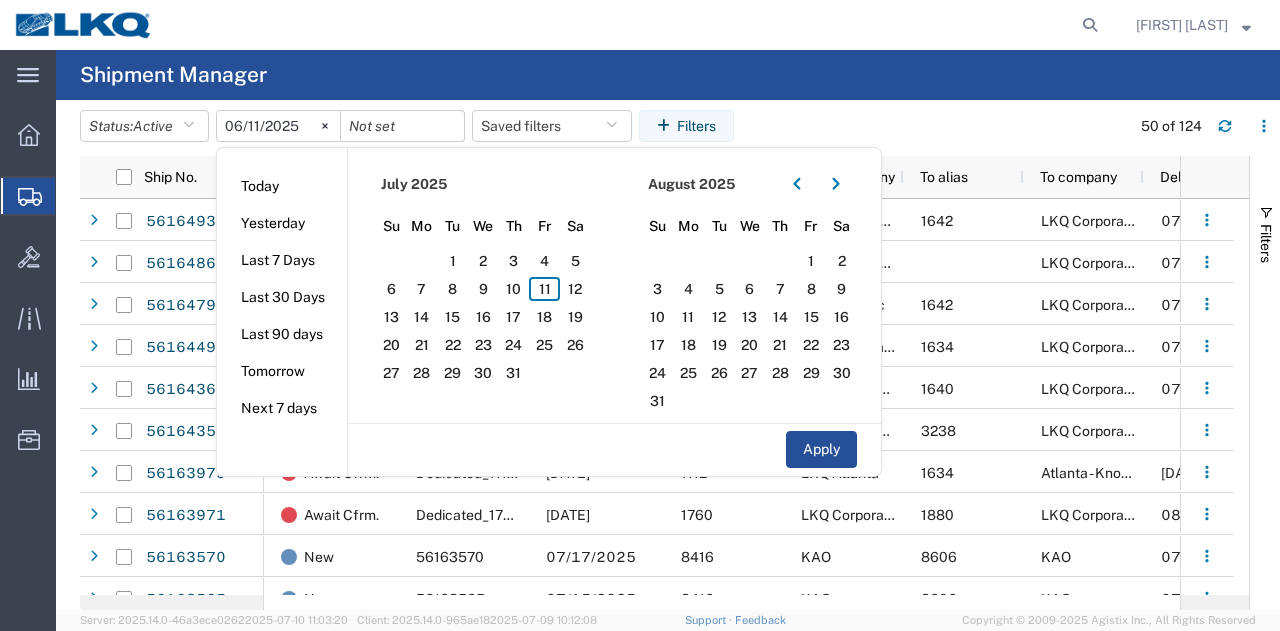 click on "Status:  Active Active All Approved Booked Canceled Delivered Denied New On Hold Pending Returned Shipped 2025-06-11
Today   Yesterday   Last 7 Days   Last 30 Days   Last 90 days   Tomorrow   Next 7 days  July 2025 Su Mo Tu We Th Fr Sa  29   30   1   2   3   4   5   6   7   8   9   10   11   12   13   14   15   16   17   18   19   20   21   22   23   24   25   26   27   28   29   30   31  August 2025 Su Mo Tu We Th Fr Sa  27   28   29   30   31   1   2   3   4   5   6   7   8   9   10   11   12   13   14   15   16   17   18   19   20   21   22   23   24   25   26   27   28   29   30   31  Apply  Saved filters   Filters" 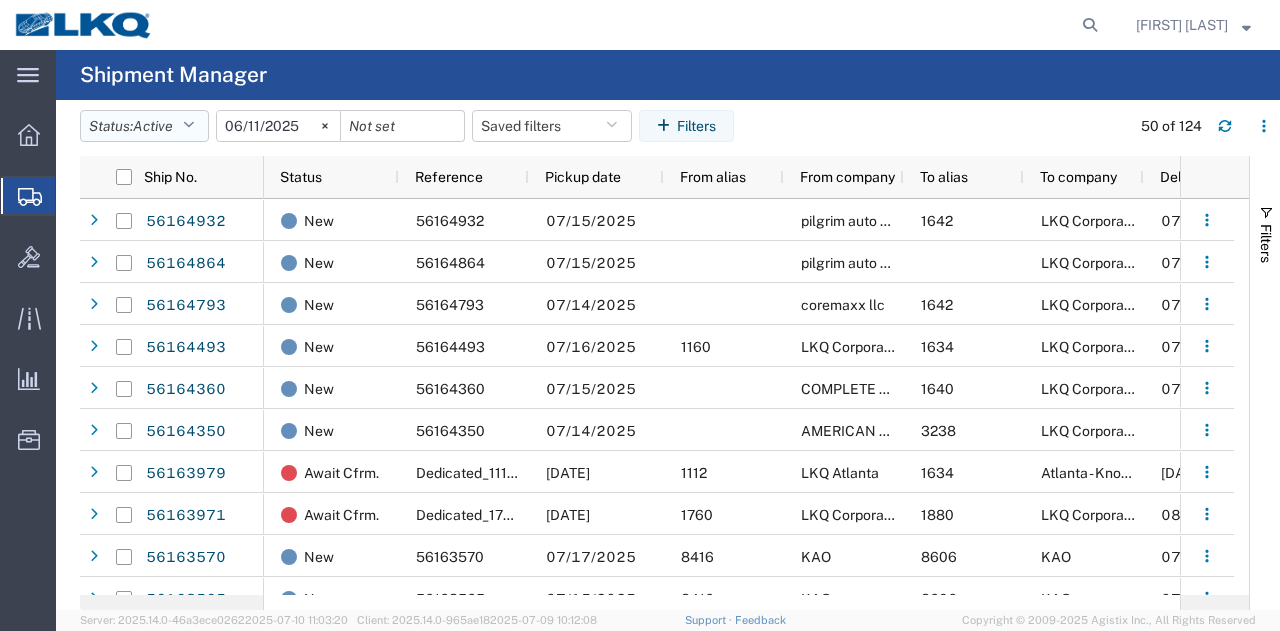 click on "Status:  Active" 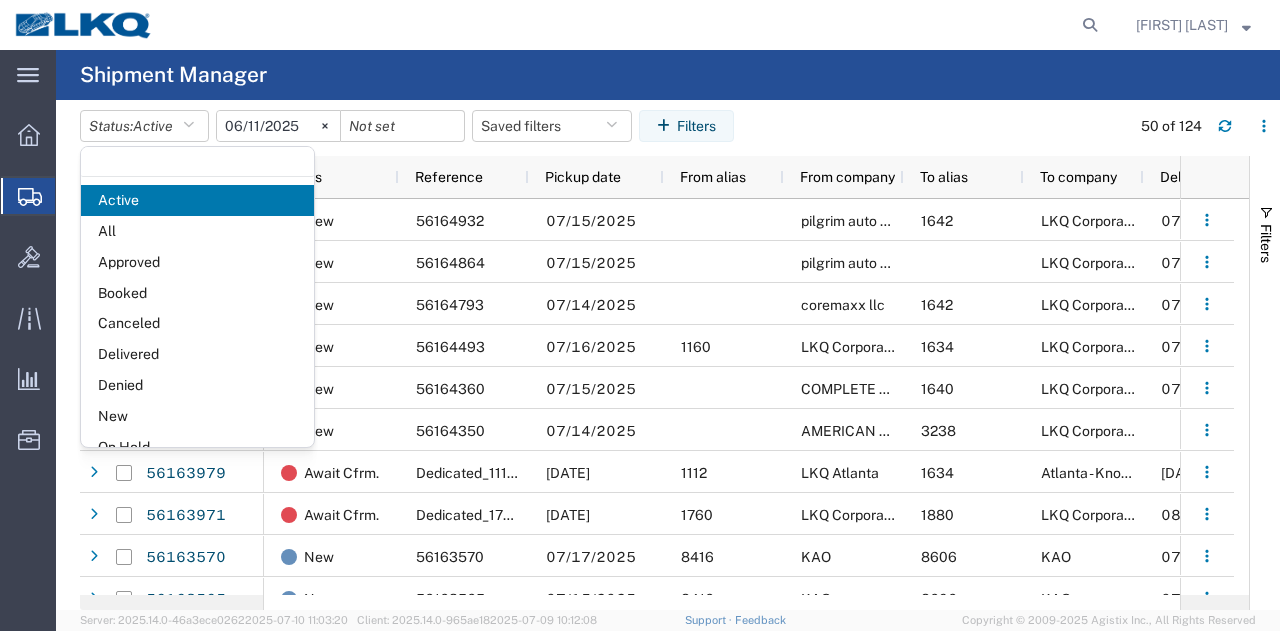 click on "Status:  Active Active All Approved Booked Canceled Delivered Denied New On Hold Pending Returned Shipped 2025-06-11
Saved filters   Filters" 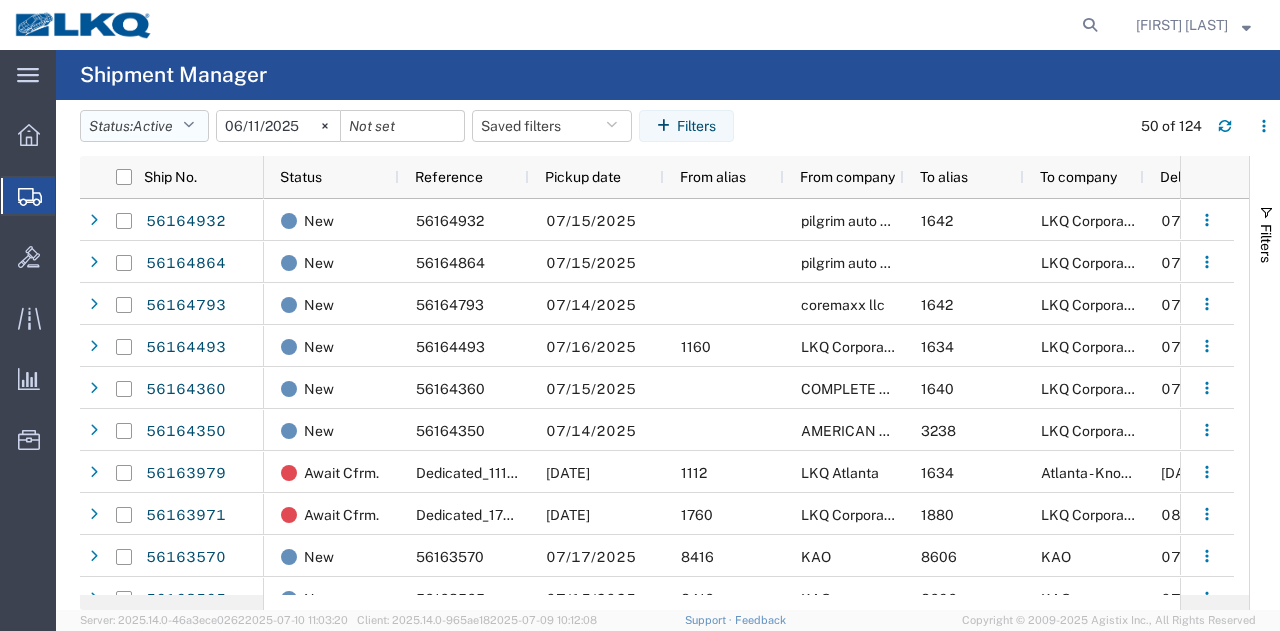 click on "Status:  Active" 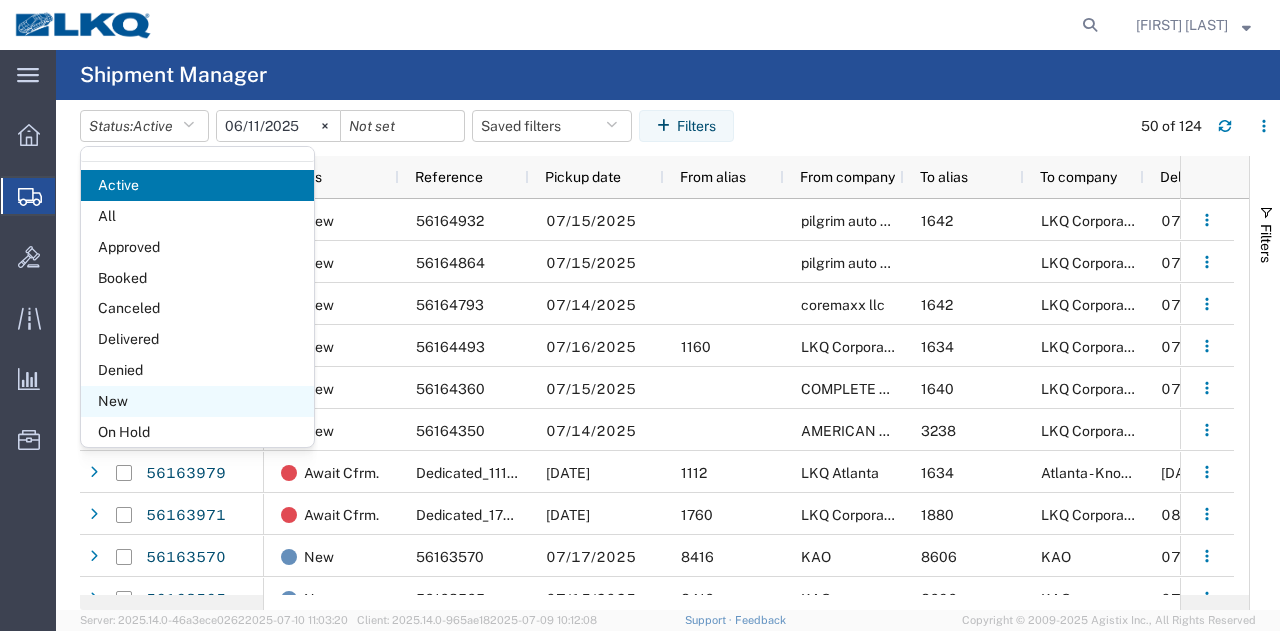 scroll, scrollTop: 0, scrollLeft: 0, axis: both 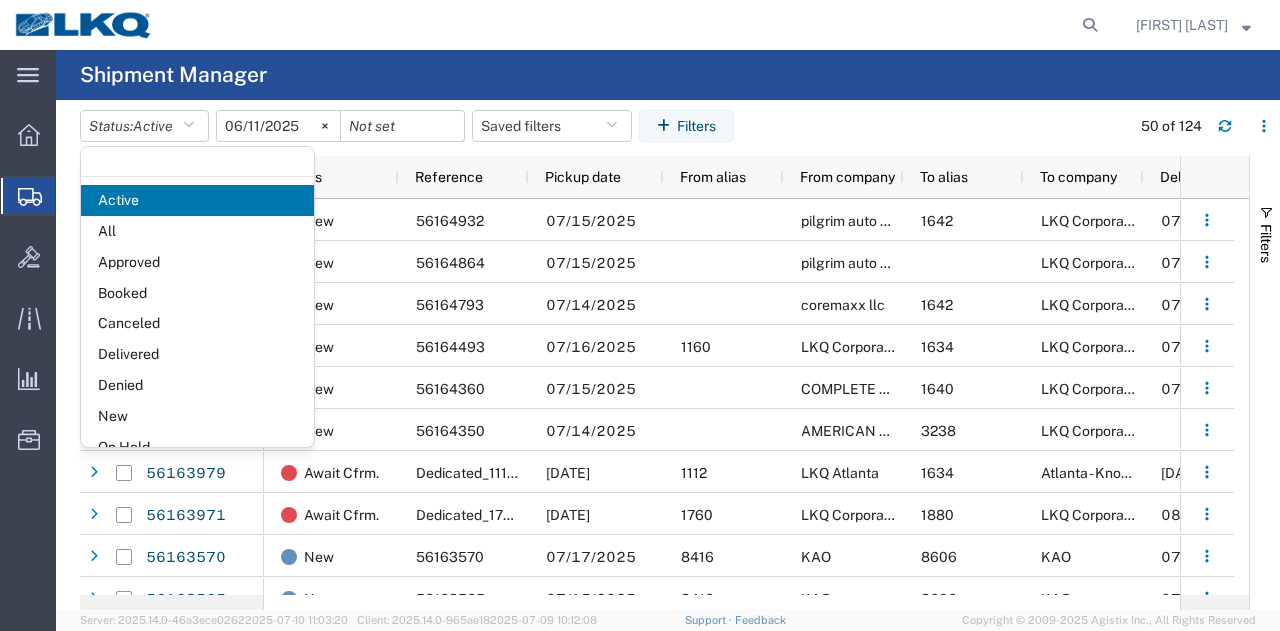 click 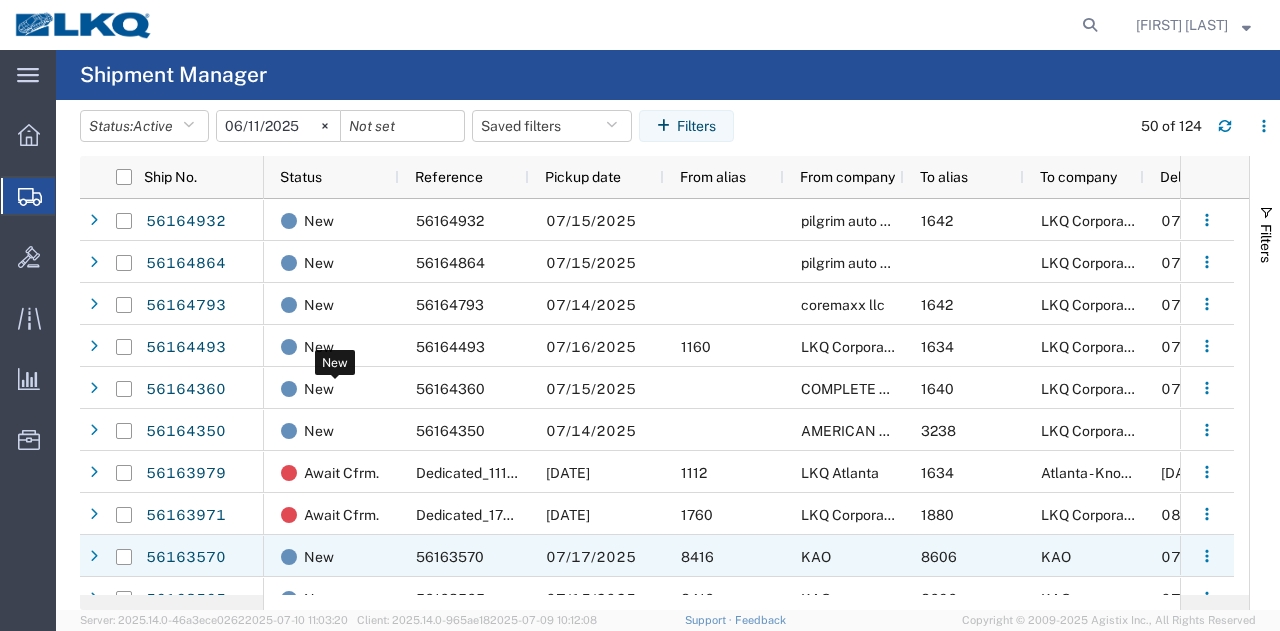 scroll, scrollTop: 500, scrollLeft: 0, axis: vertical 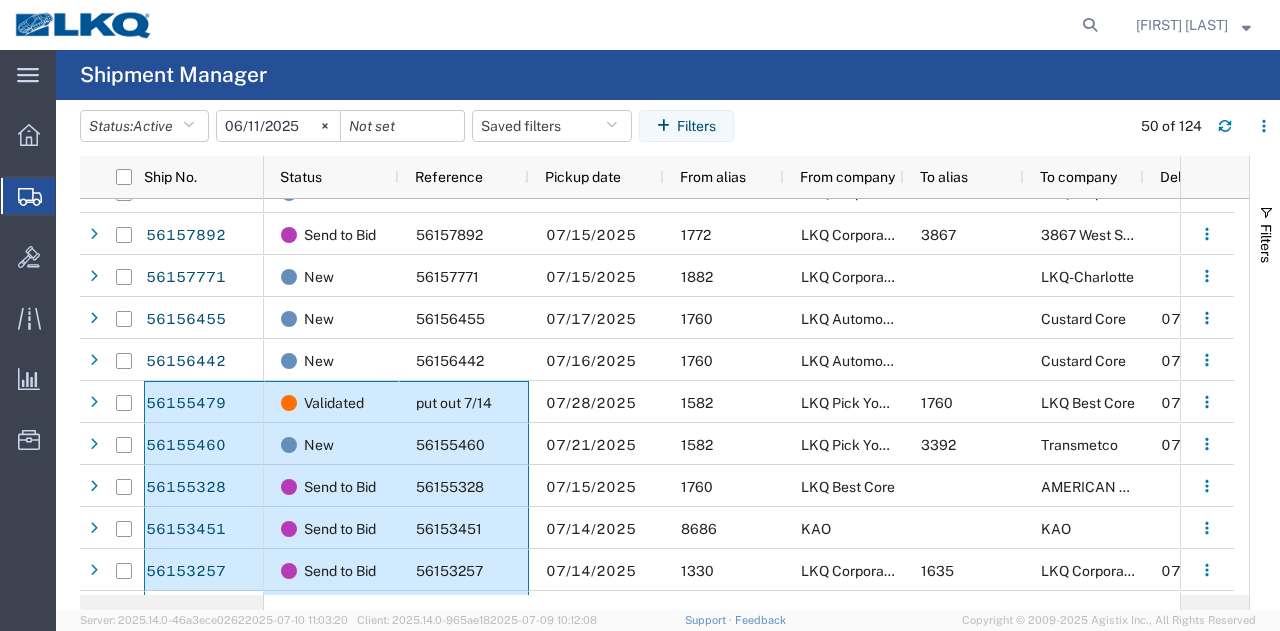 drag, startPoint x: 194, startPoint y: 421, endPoint x: 644, endPoint y: -105, distance: 692.2254 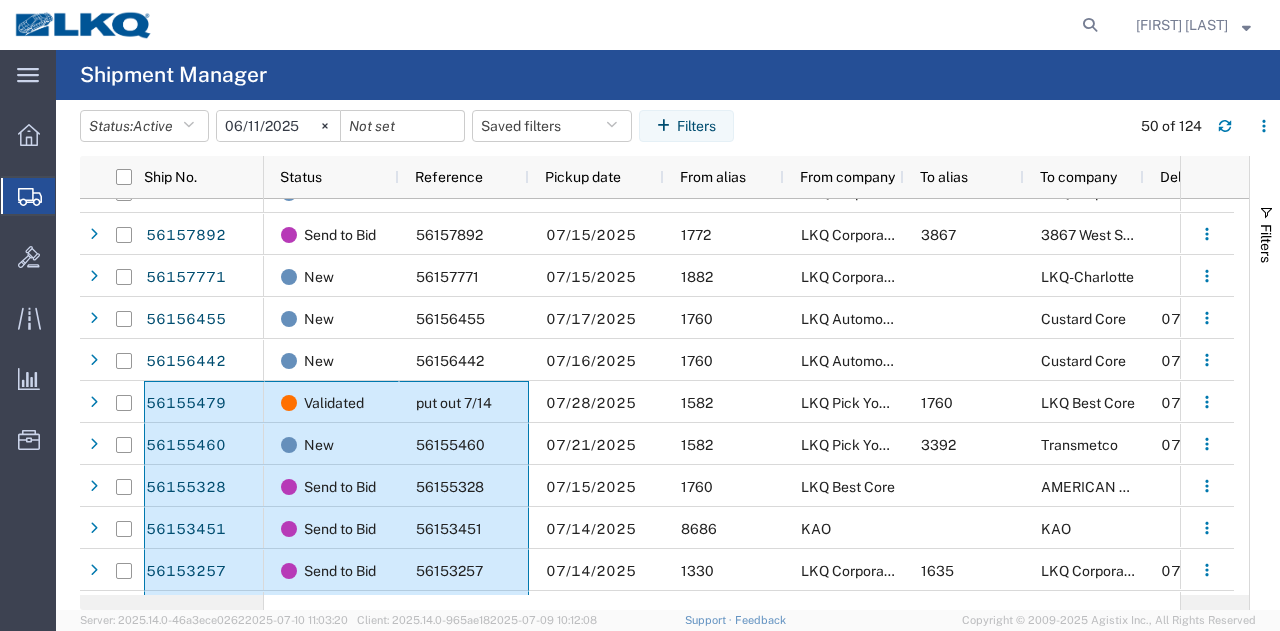 click on "Shipment Manager" 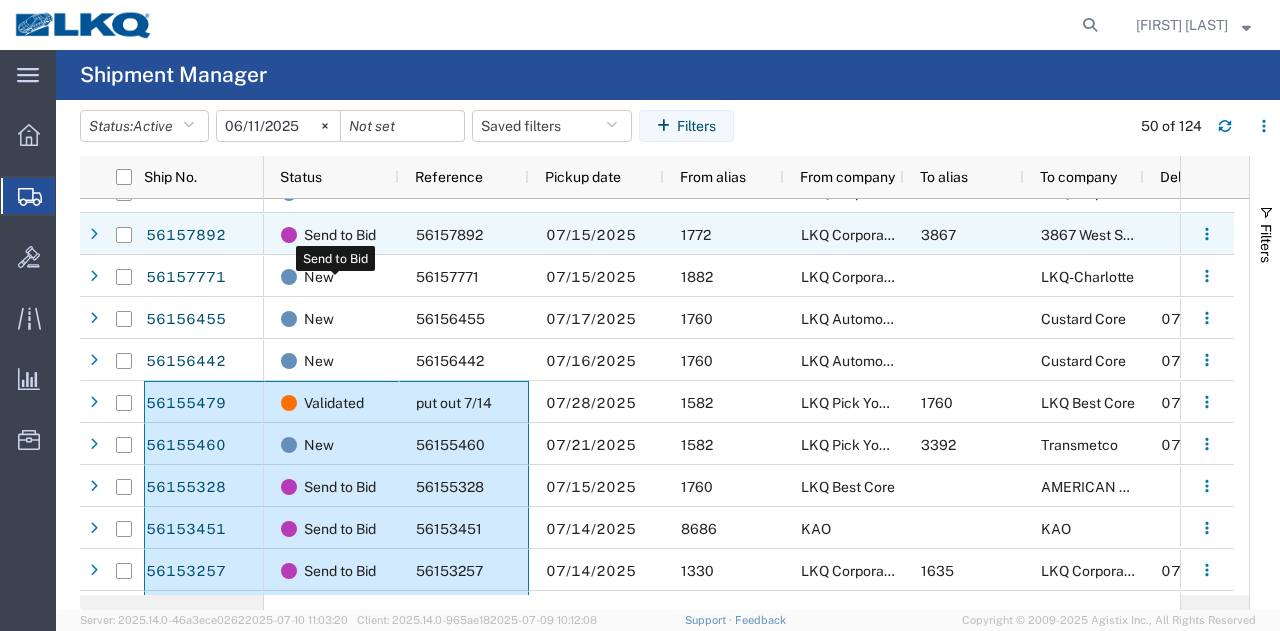 scroll, scrollTop: 500, scrollLeft: 0, axis: vertical 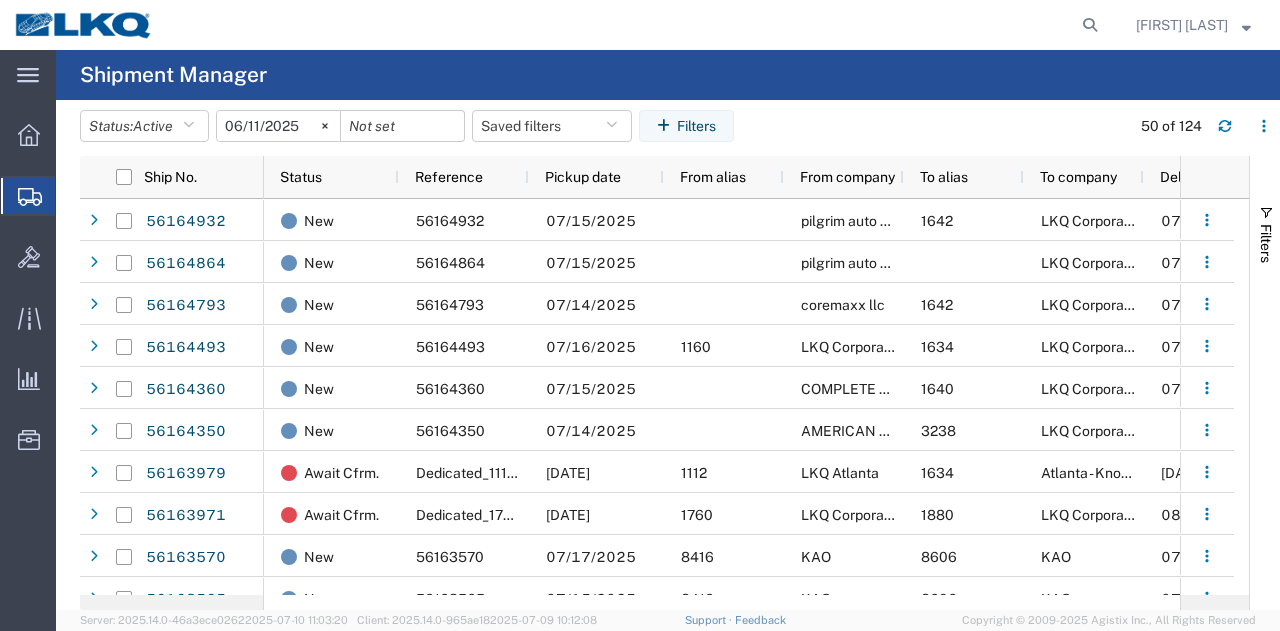 click on "Status:  Active Active All Approved Booked Canceled Delivered Denied New On Hold Pending Returned Shipped 2025-06-11
Saved filters   Filters" 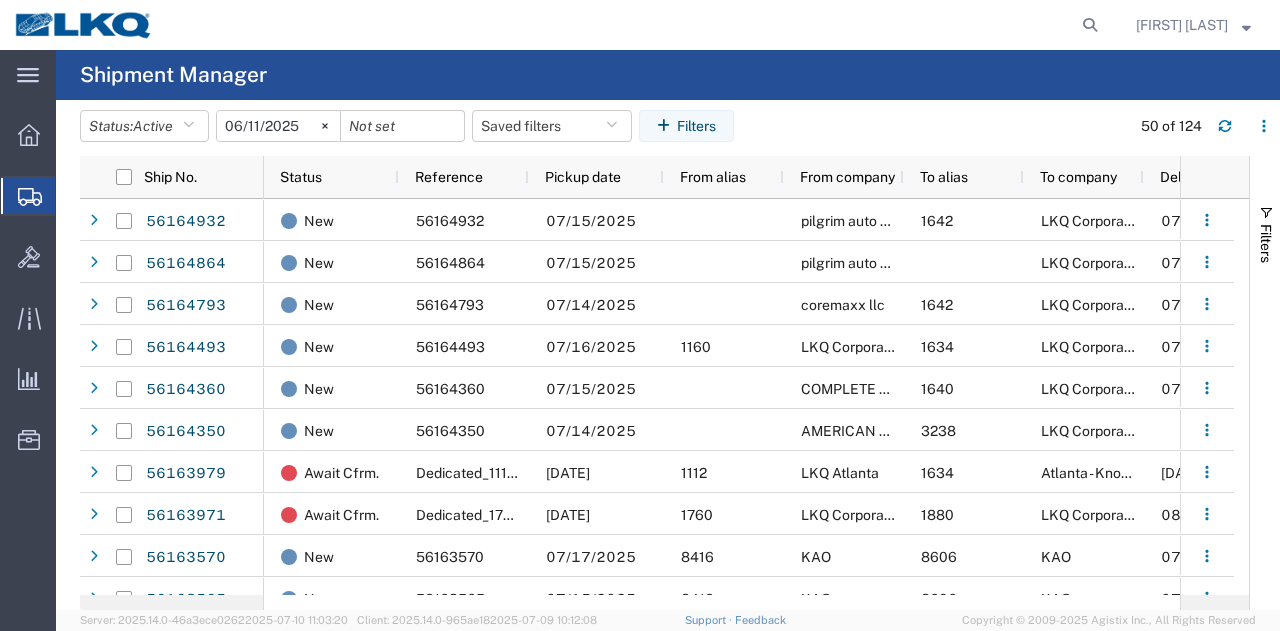 scroll, scrollTop: 0, scrollLeft: 98, axis: horizontal 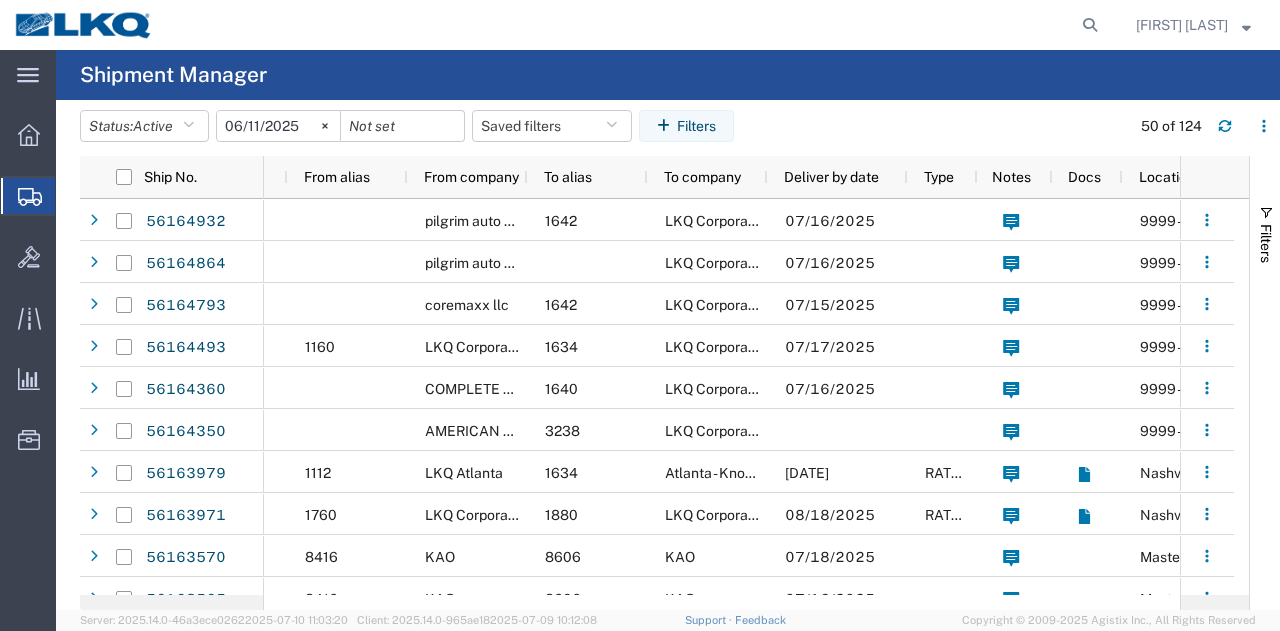click on "Shipment Manager" 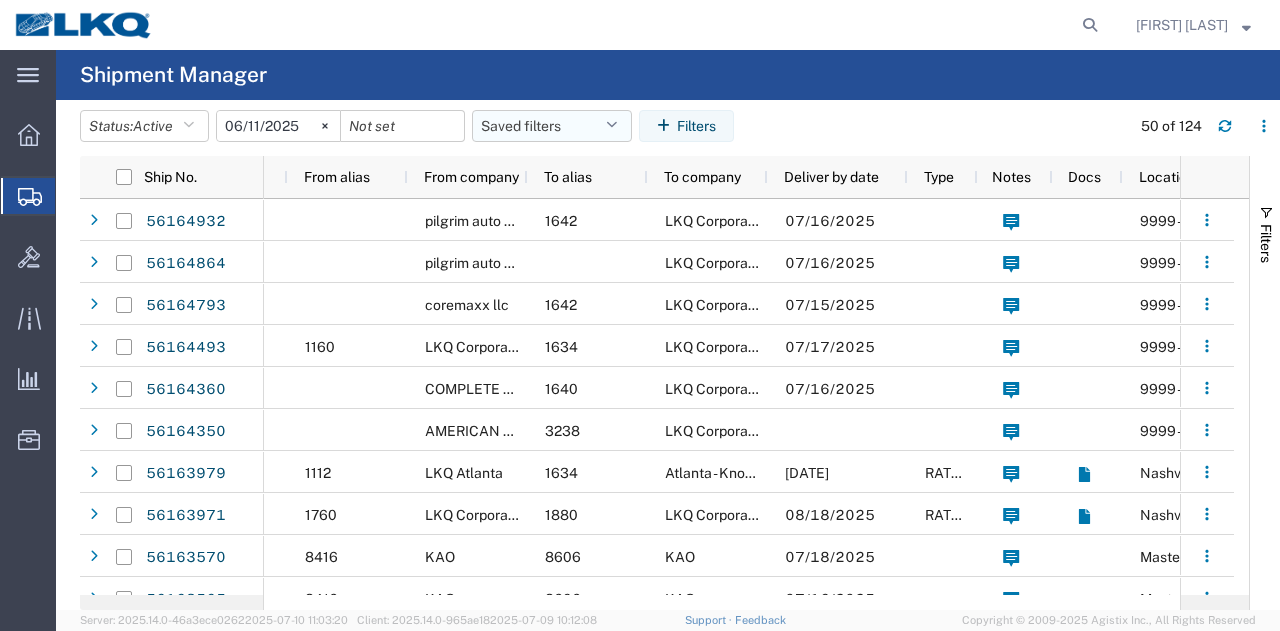 click on "Saved filters" 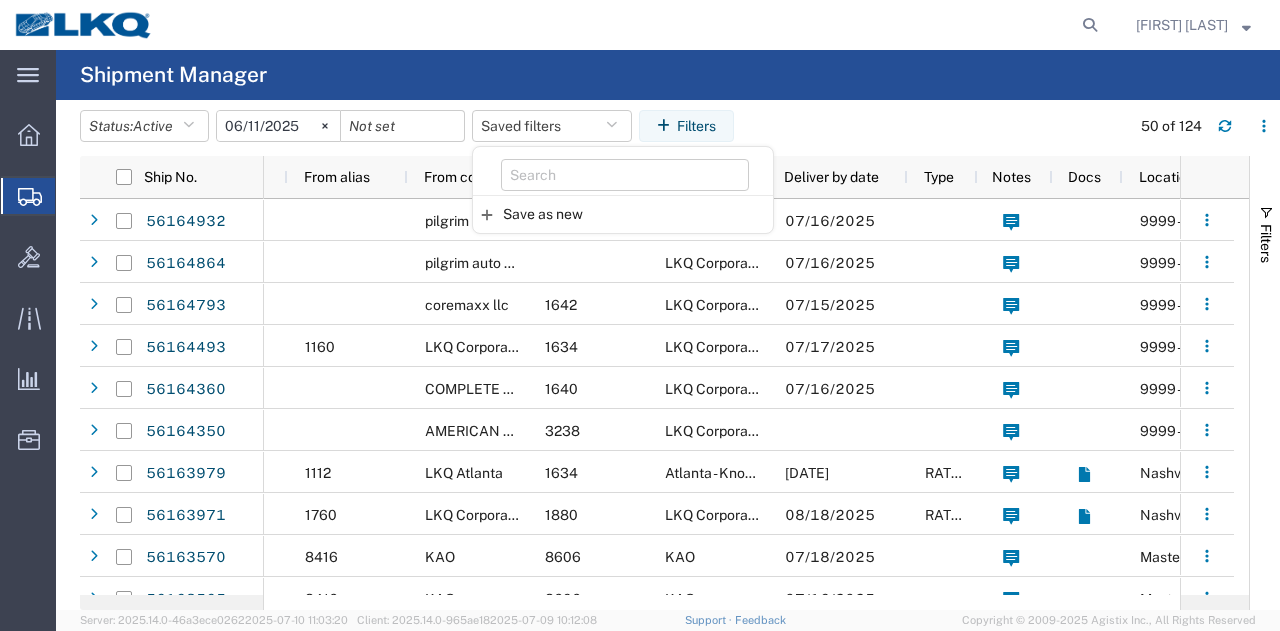 click on "Status:  Active Active All Approved Booked Canceled Delivered Denied New On Hold Pending Returned Shipped 2025-06-11
Saved filters
Save as new  Filters" 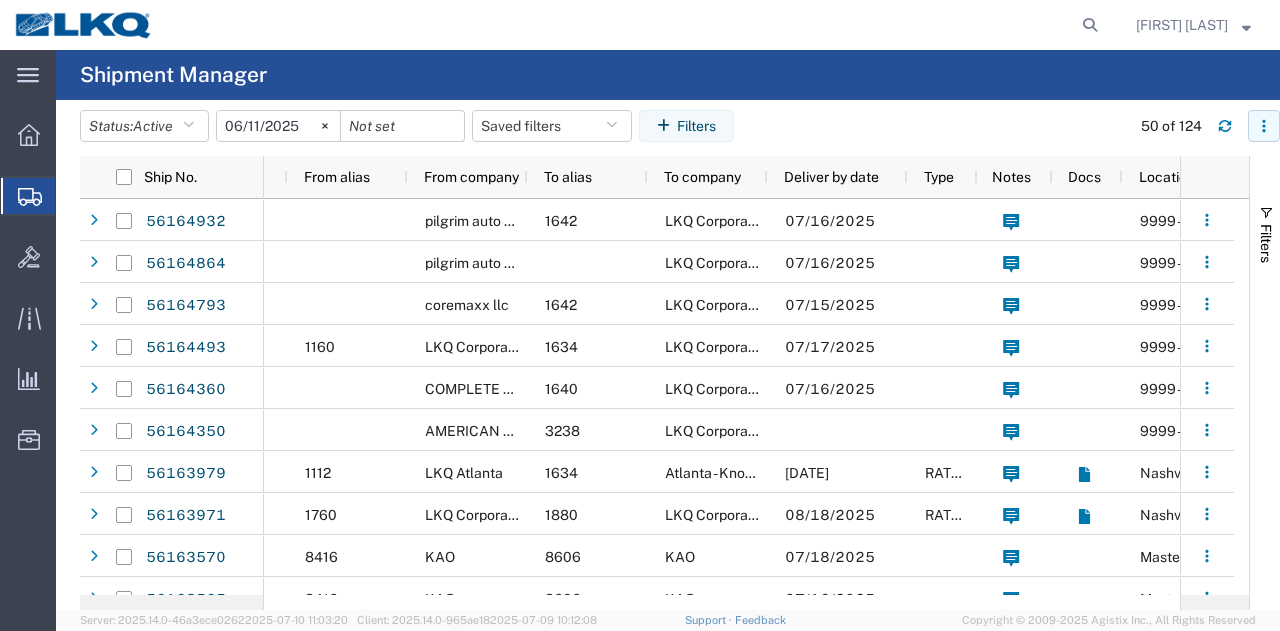 click 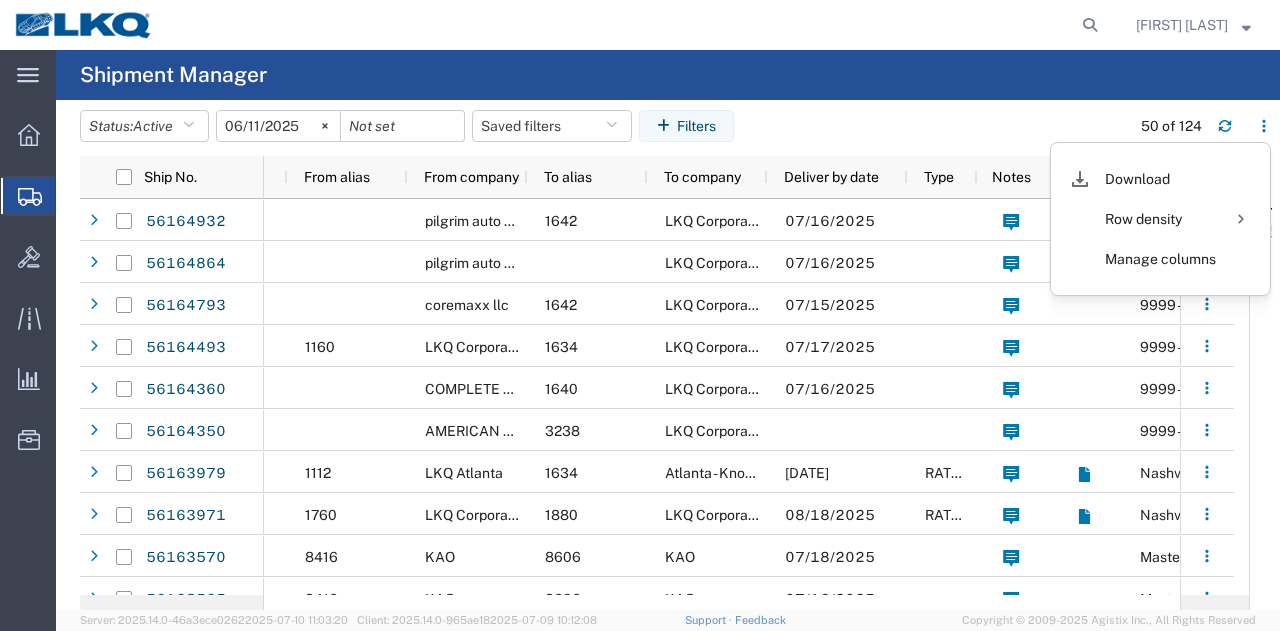 click on "Status:  Active Active All Approved Booked Canceled Delivered Denied New On Hold Pending Returned Shipped 2025-06-11
Saved filters
Save as new  Filters" 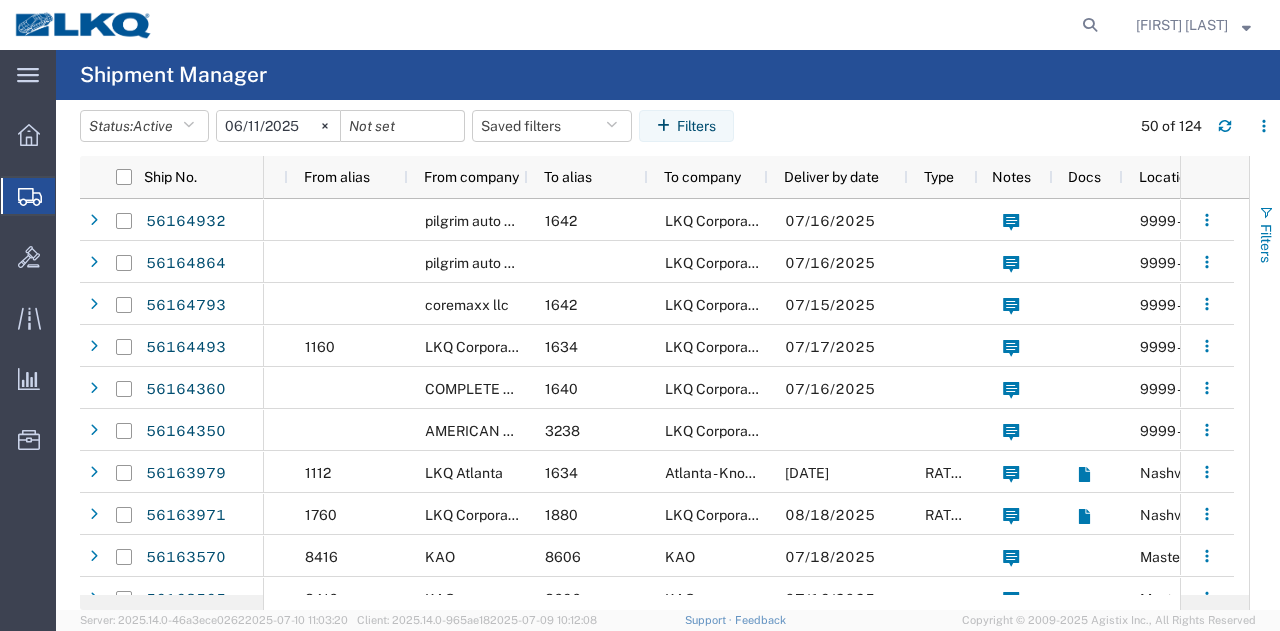 click on "Filters" at bounding box center (1266, 243) 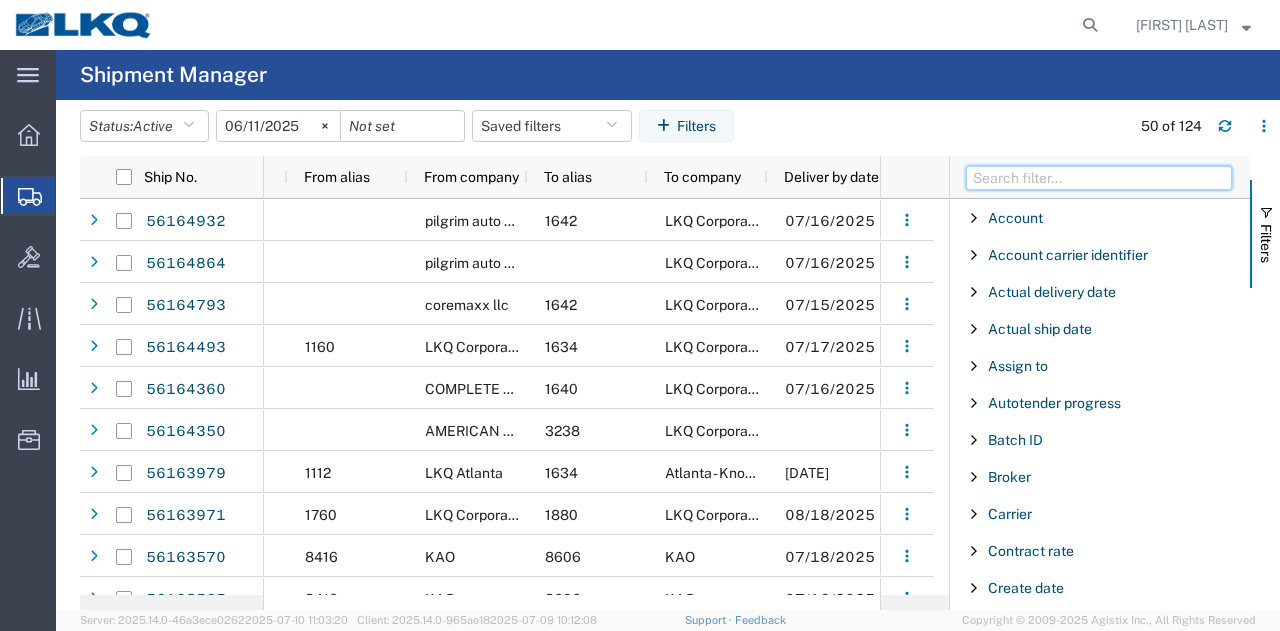 click at bounding box center (1099, 178) 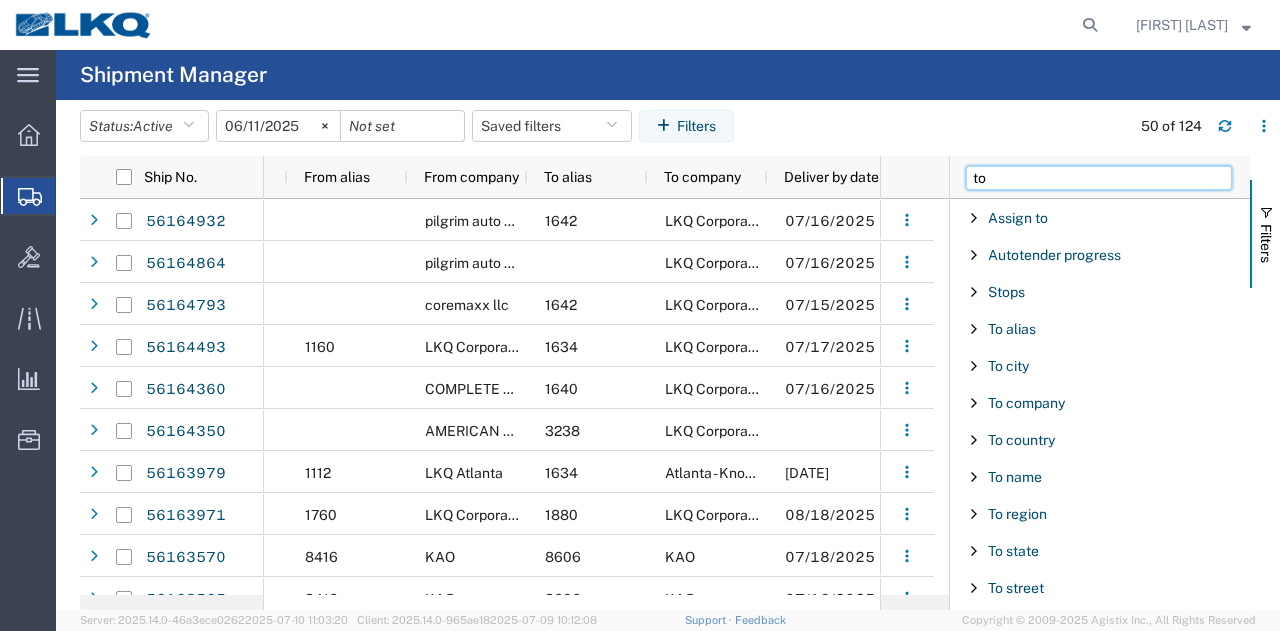 type on "to" 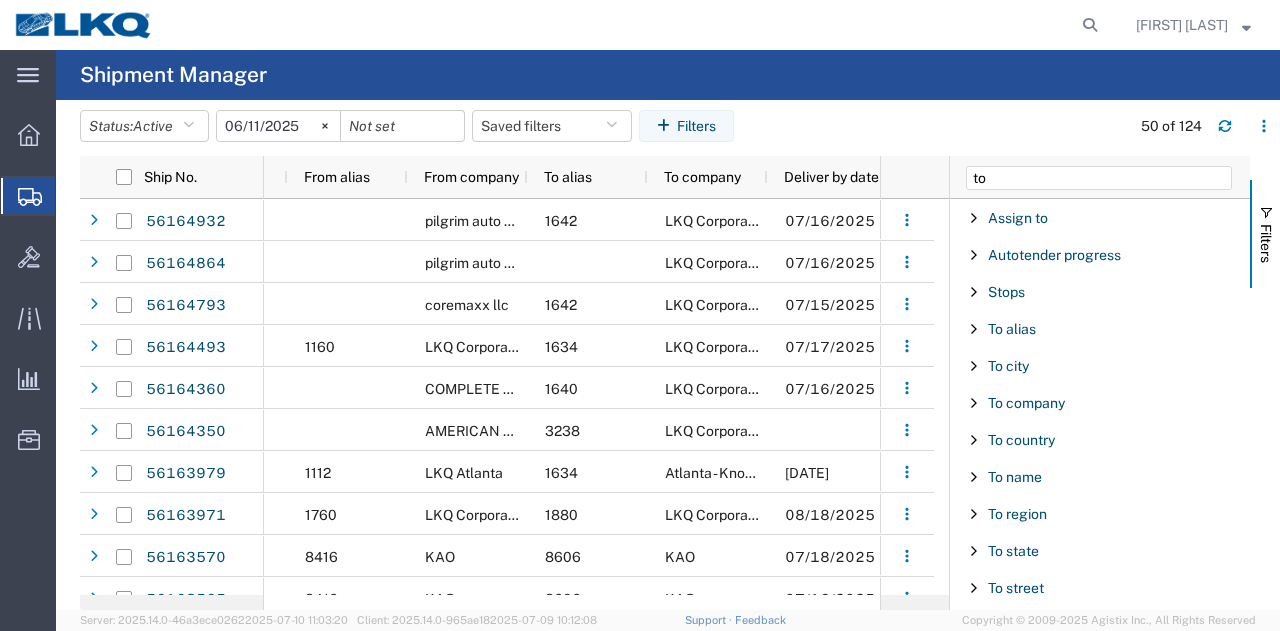 click on "Status:  Active Active All Approved Booked Canceled Delivered Denied New On Hold Pending Returned Shipped 2025-06-11
Saved filters
Save as new  Filters" 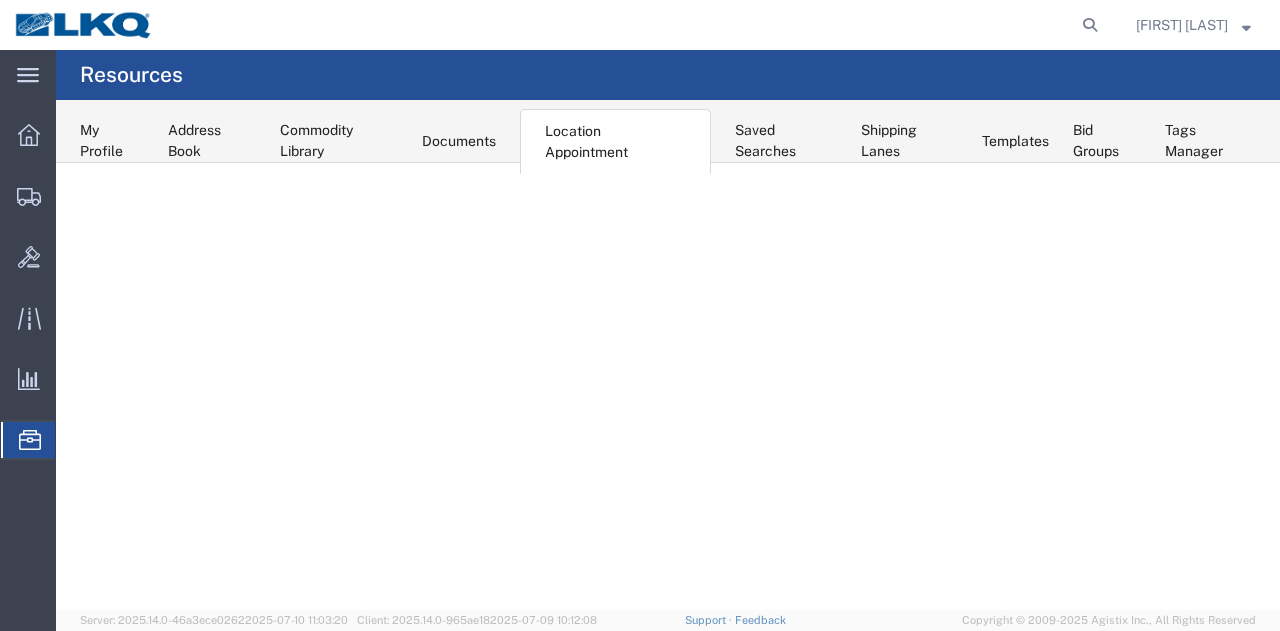 scroll, scrollTop: 0, scrollLeft: 0, axis: both 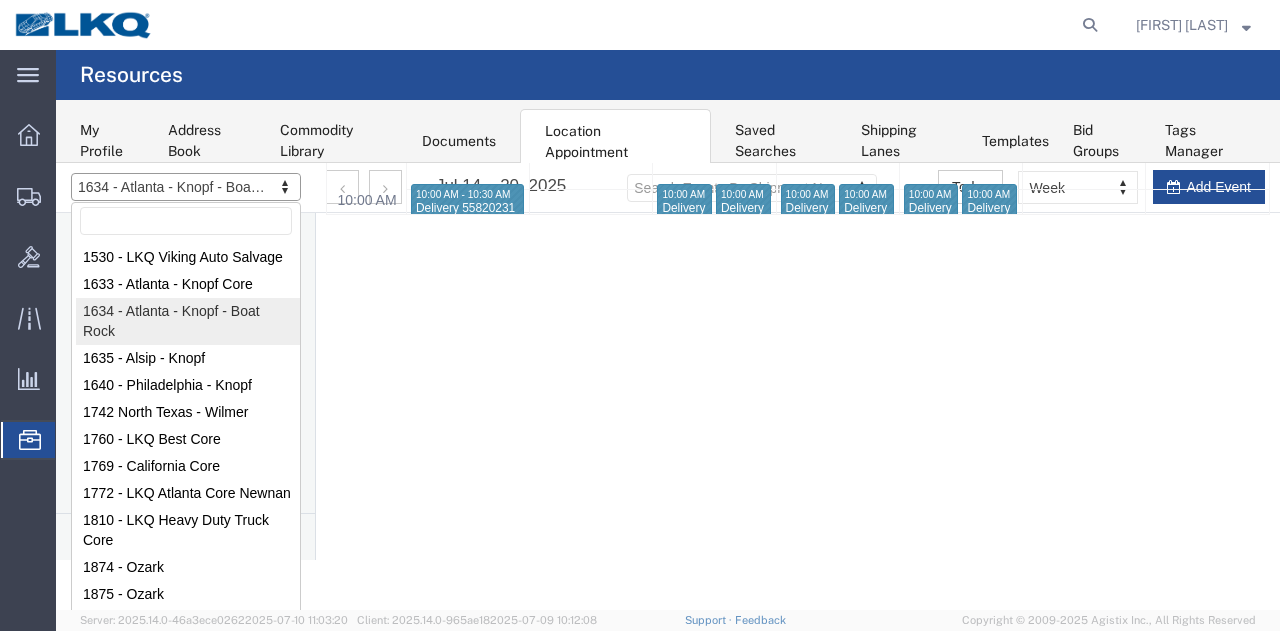 drag, startPoint x: 469, startPoint y: 33, endPoint x: 470, endPoint y: 61, distance: 28.01785 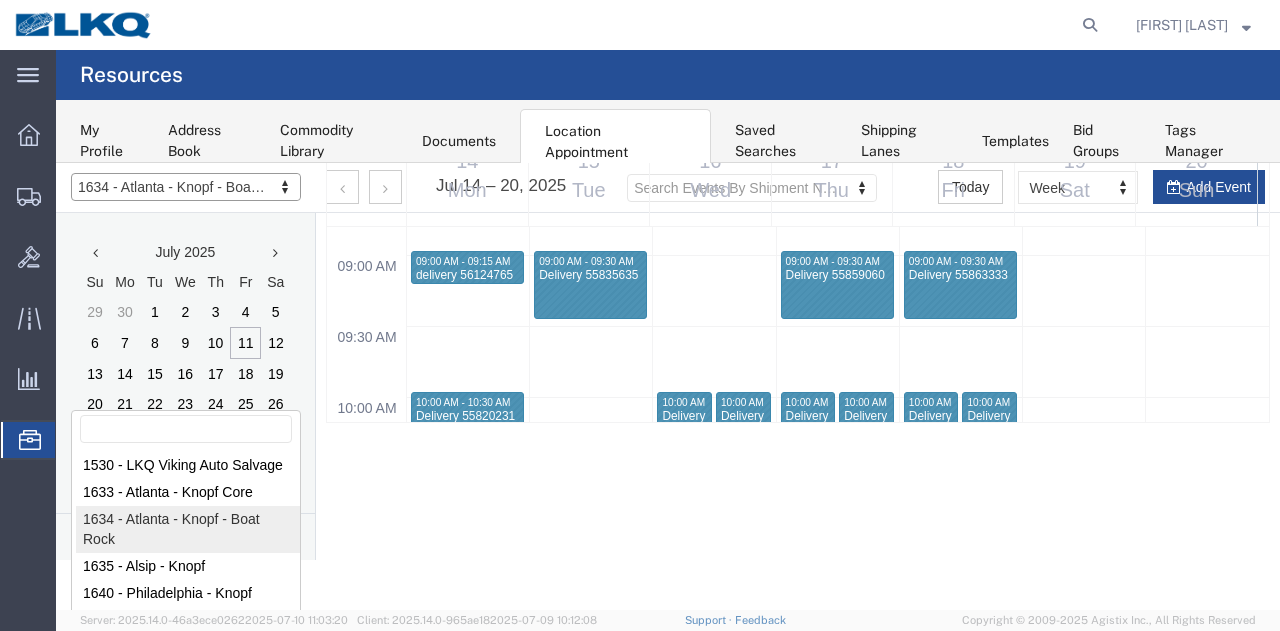 scroll, scrollTop: 0, scrollLeft: 0, axis: both 